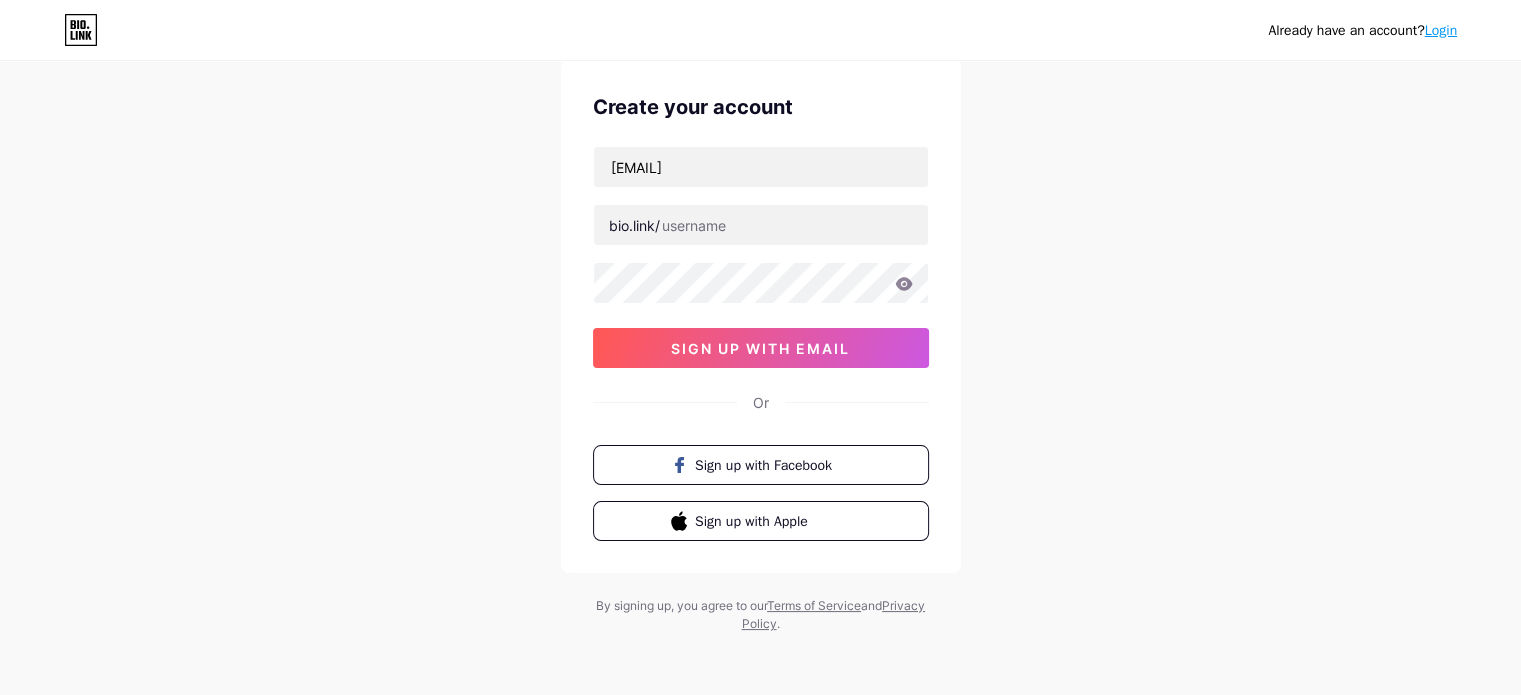 click on "[USERNAME]" at bounding box center (760, 829) 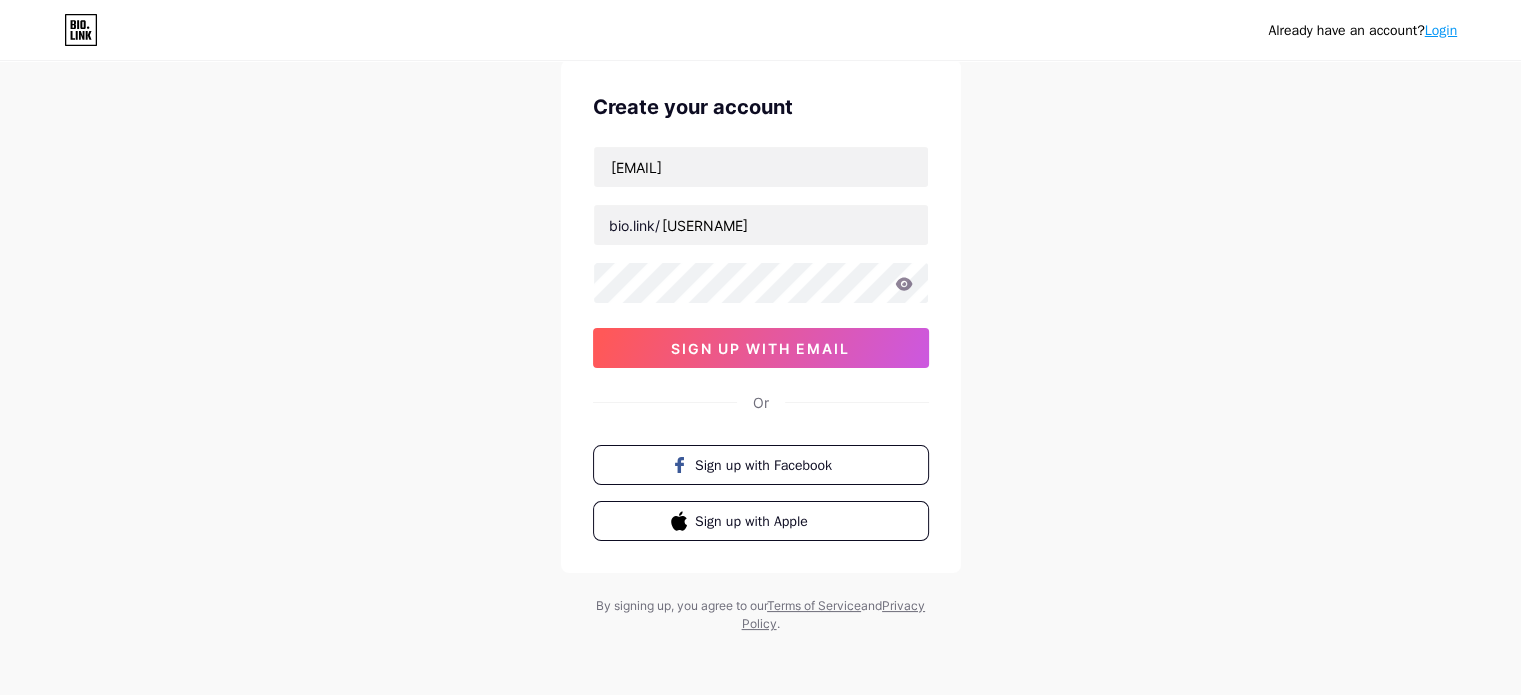 click at bounding box center (760, 709) 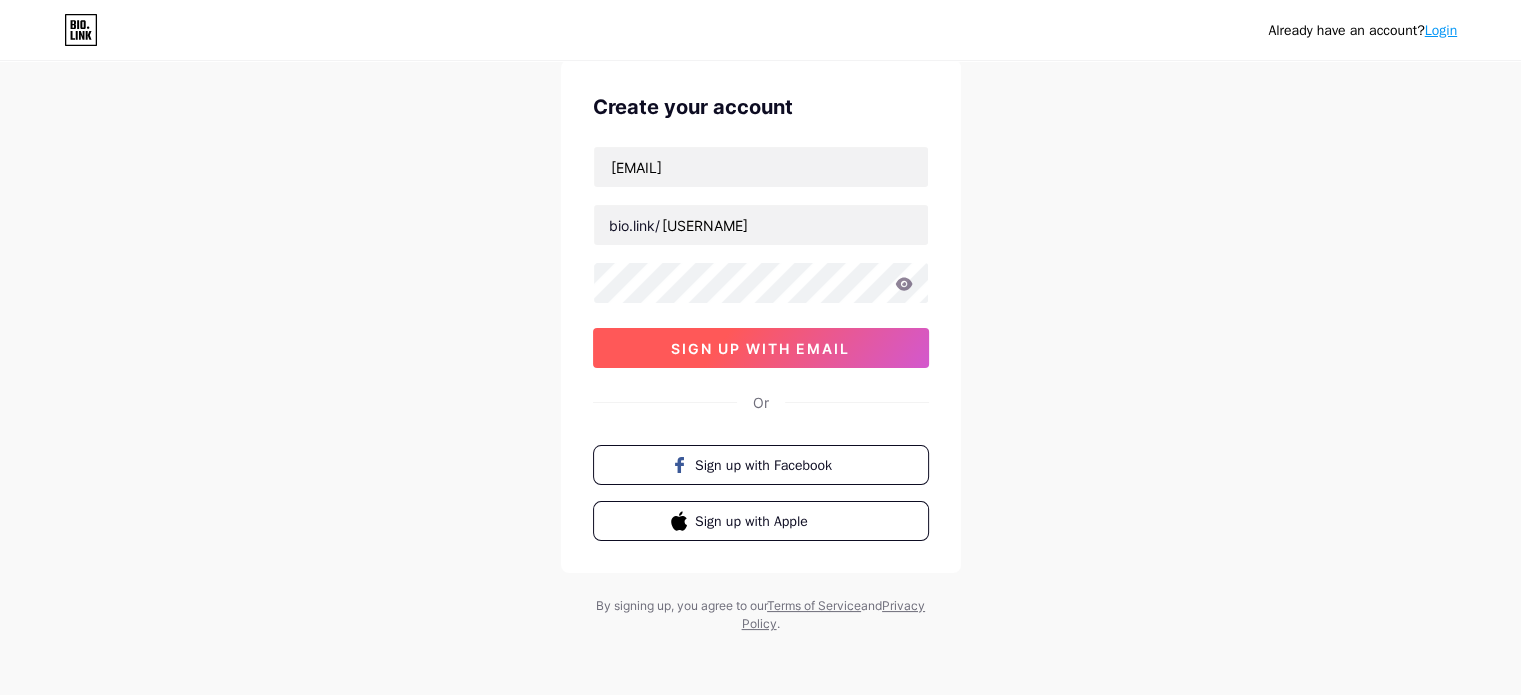 click on "sign up with email" at bounding box center [760, 348] 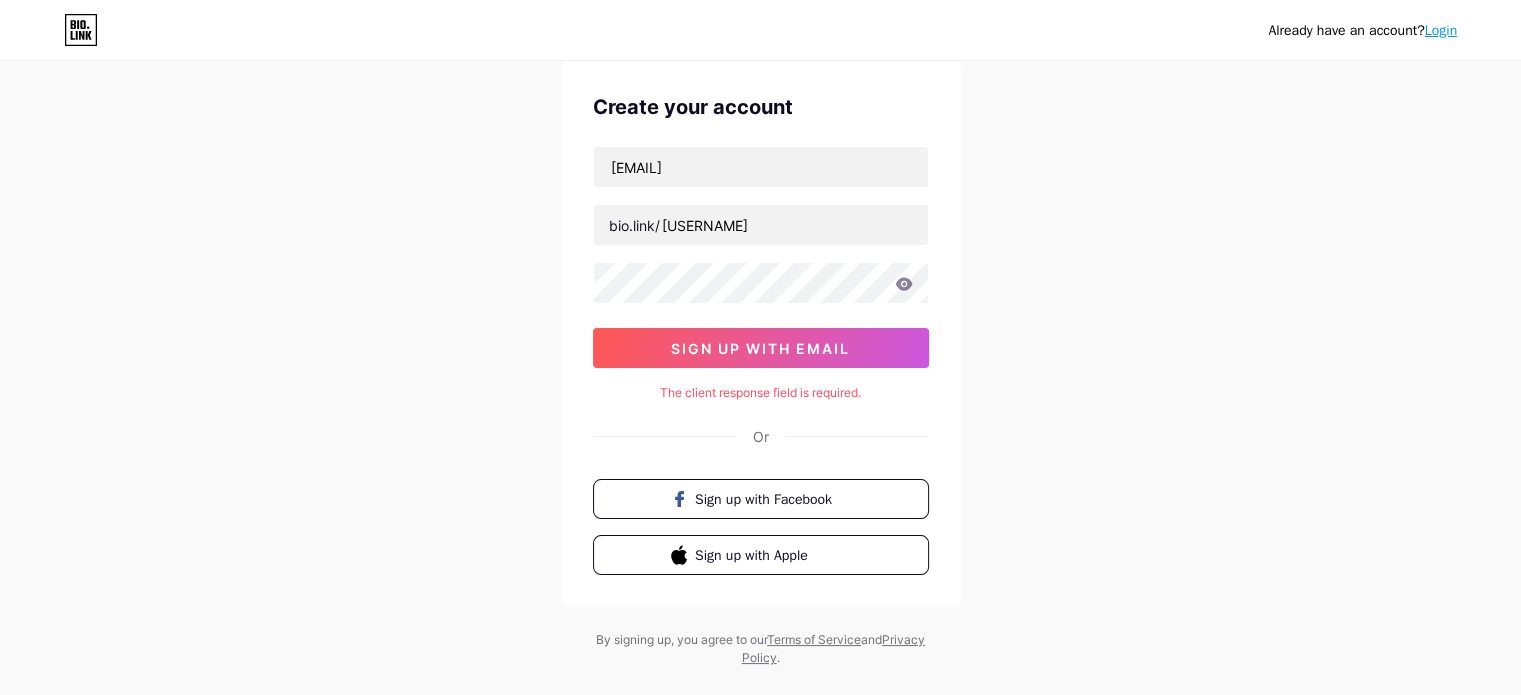 scroll, scrollTop: 102, scrollLeft: 0, axis: vertical 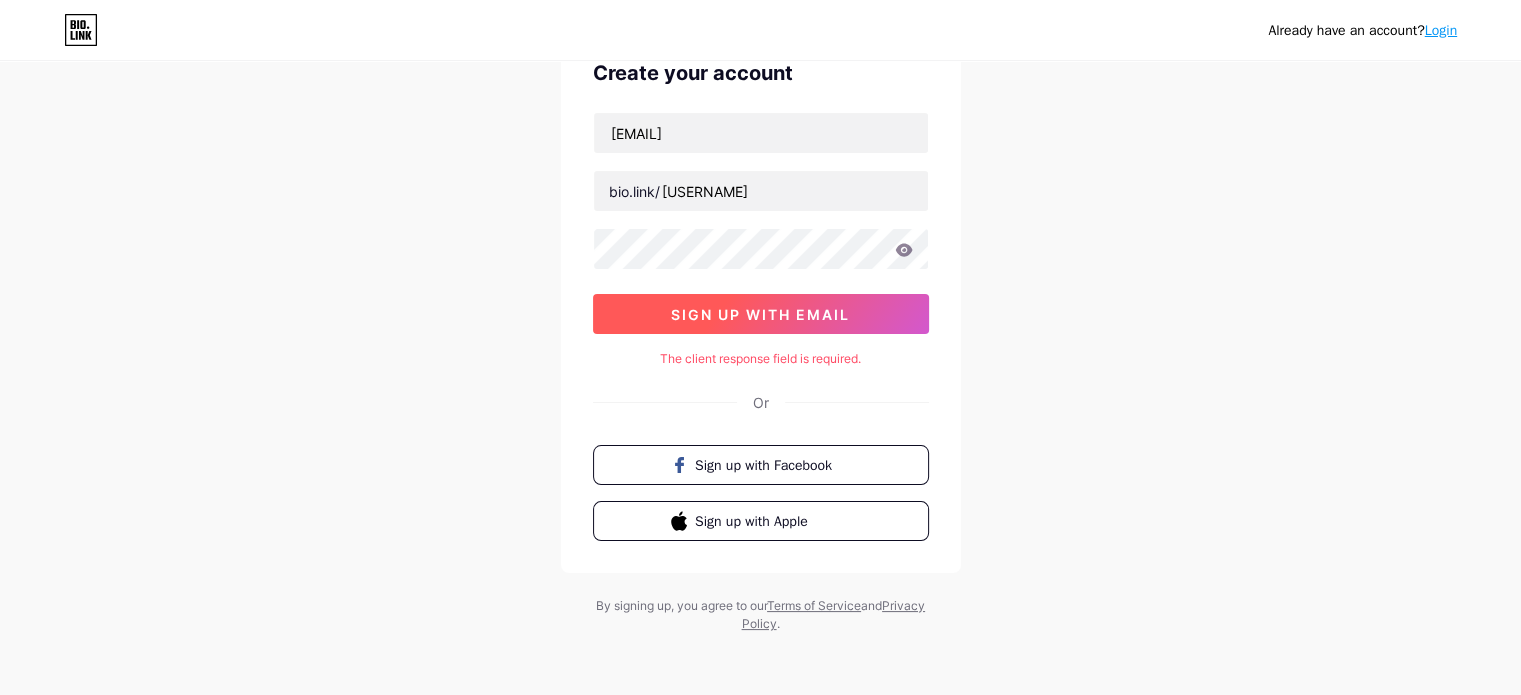 click on "sign up with email" at bounding box center [760, 314] 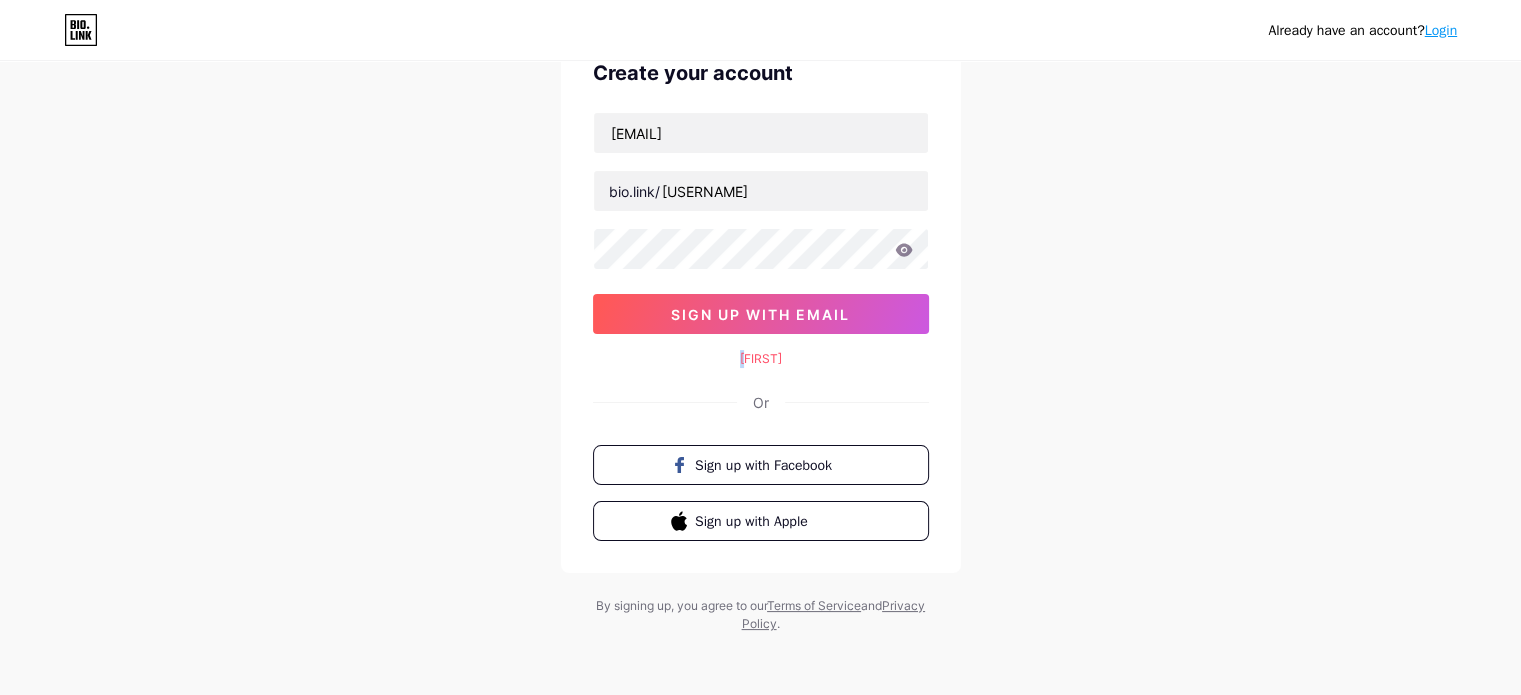 drag, startPoint x: 728, startPoint y: 363, endPoint x: 817, endPoint y: 355, distance: 89.358826 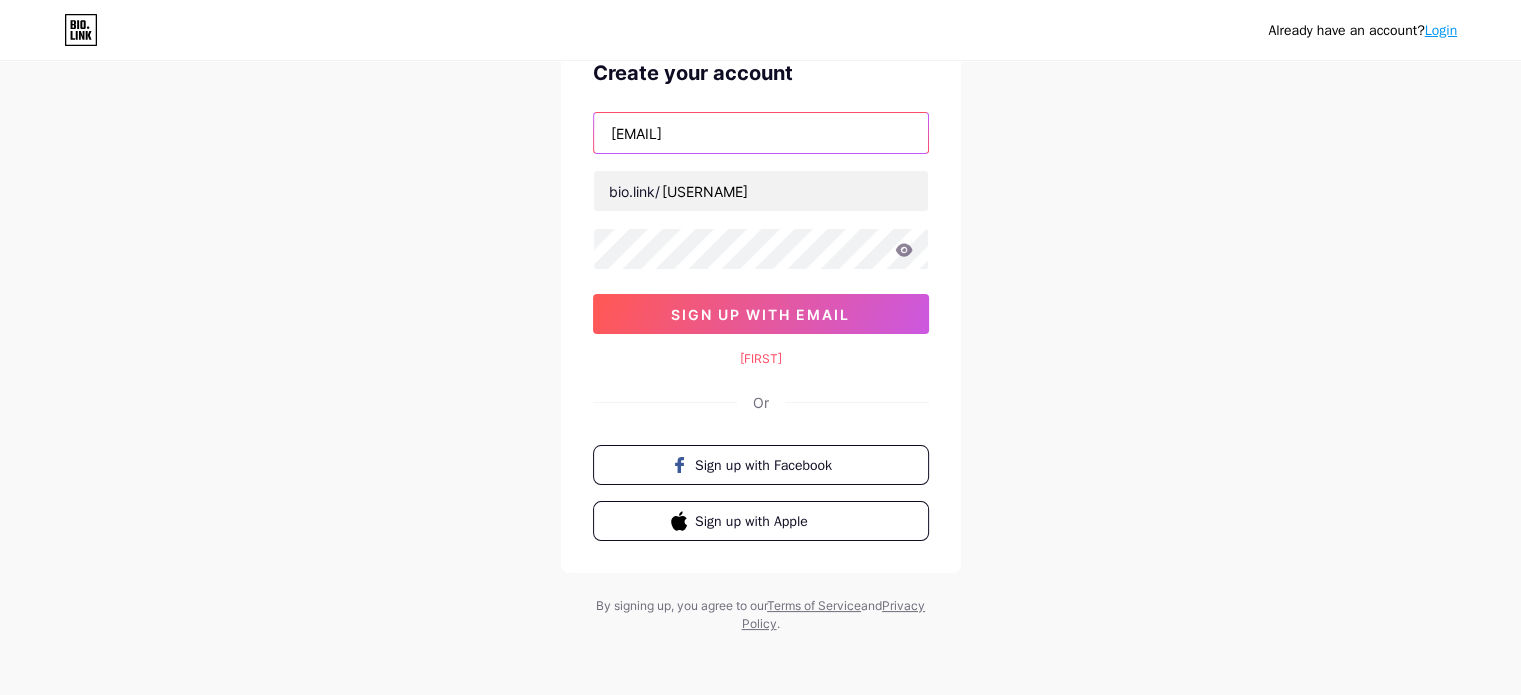 click on "[EMAIL]" at bounding box center [761, 133] 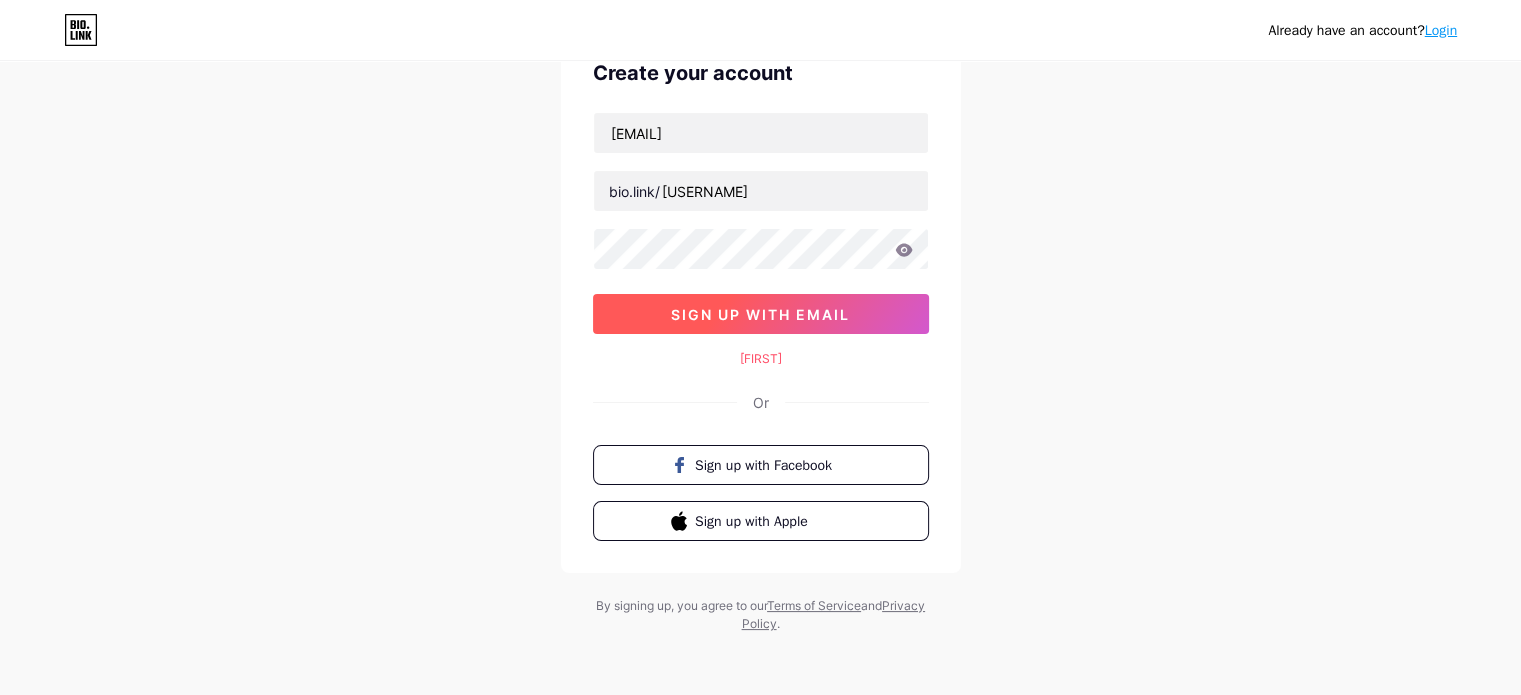click on "sign up with email" at bounding box center [760, 314] 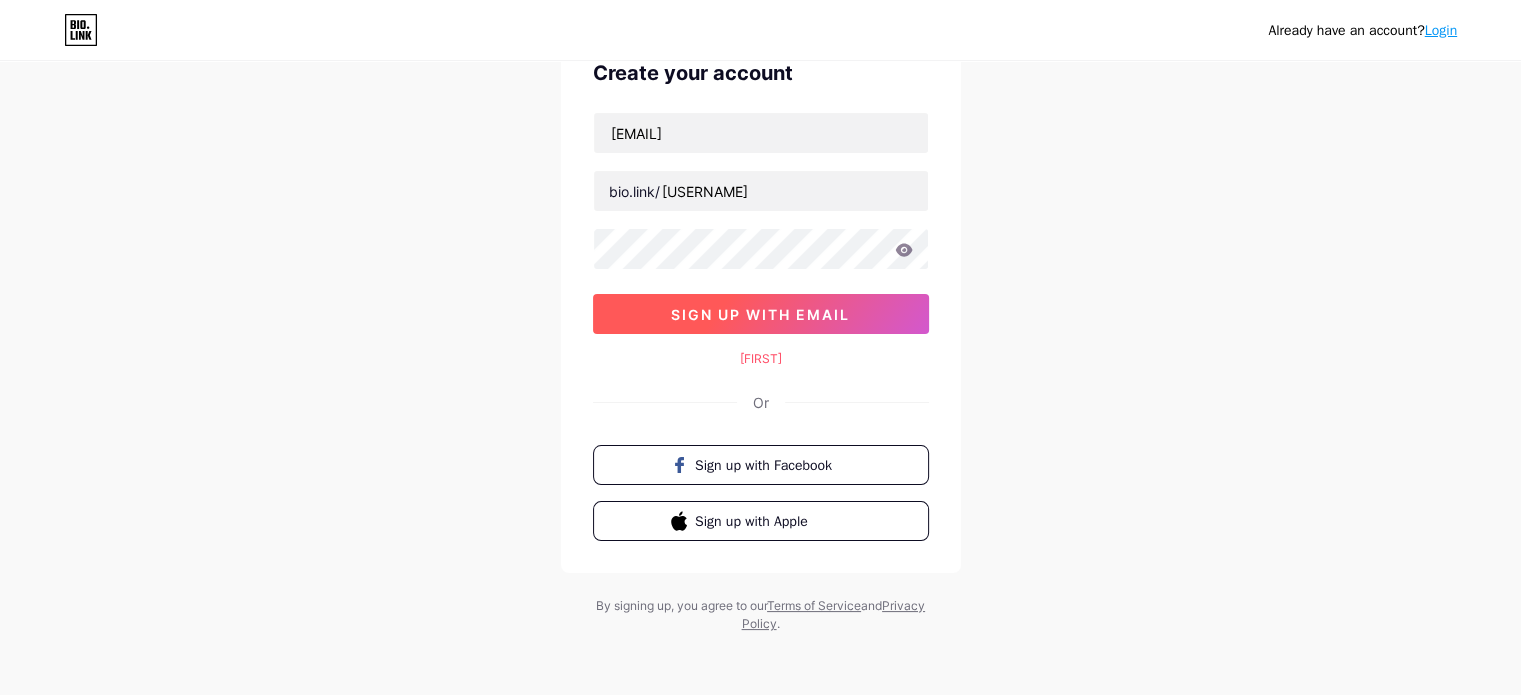 click on "sign up with email" at bounding box center (761, 314) 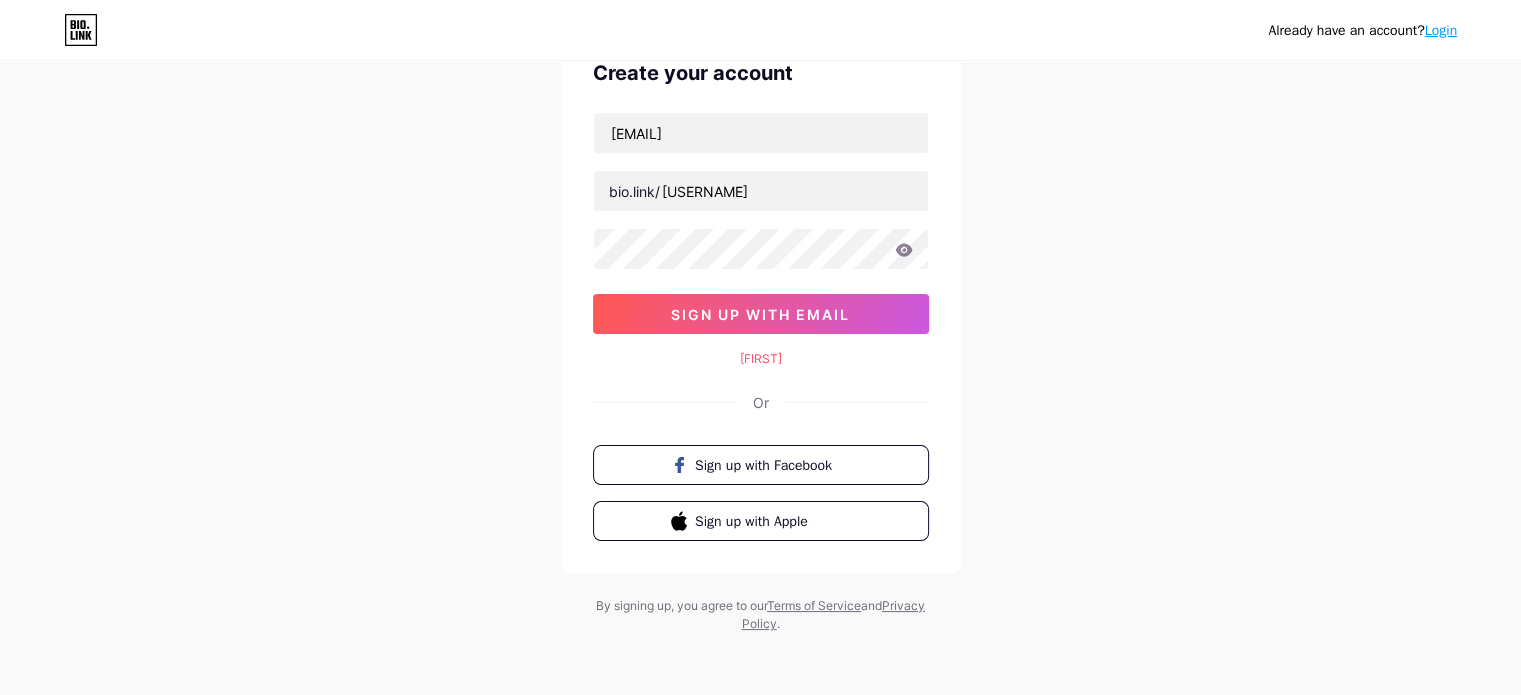 click on "Login" at bounding box center (1441, 30) 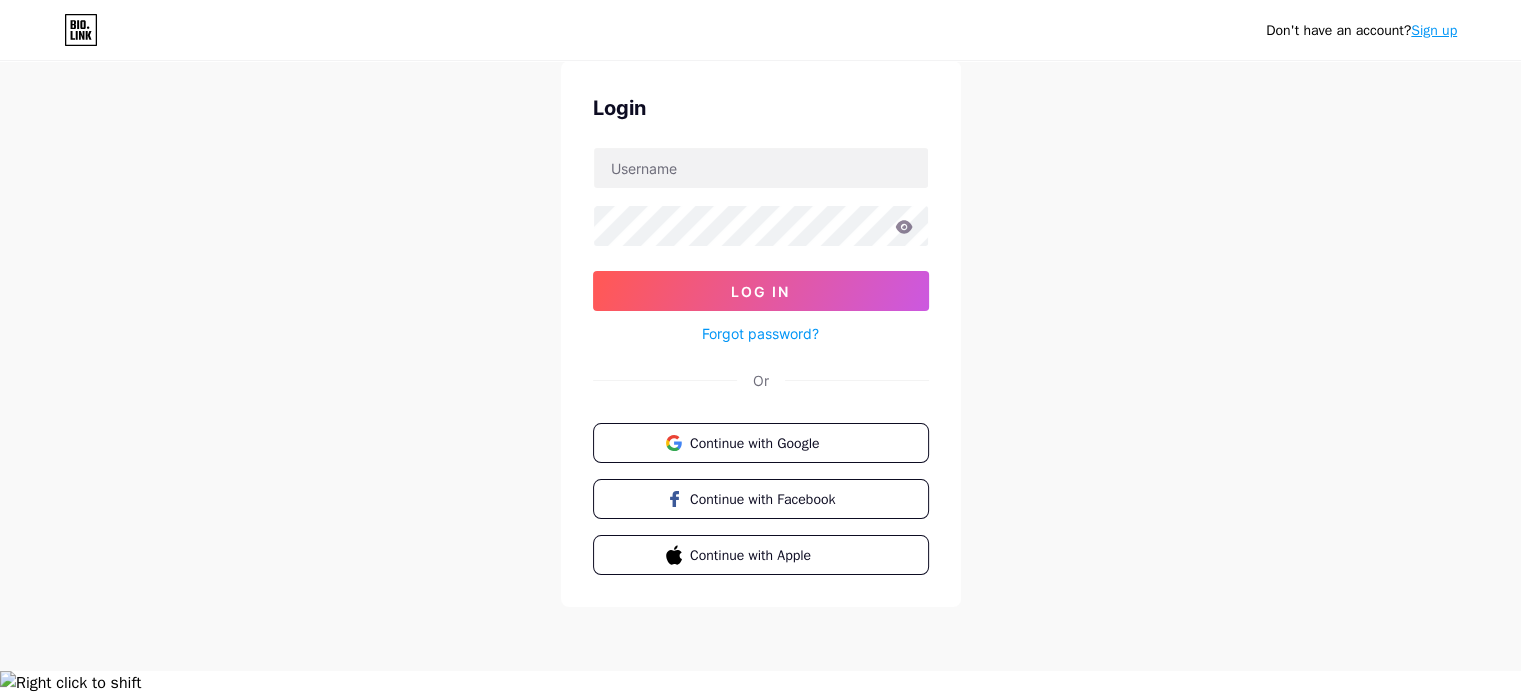 scroll, scrollTop: 0, scrollLeft: 0, axis: both 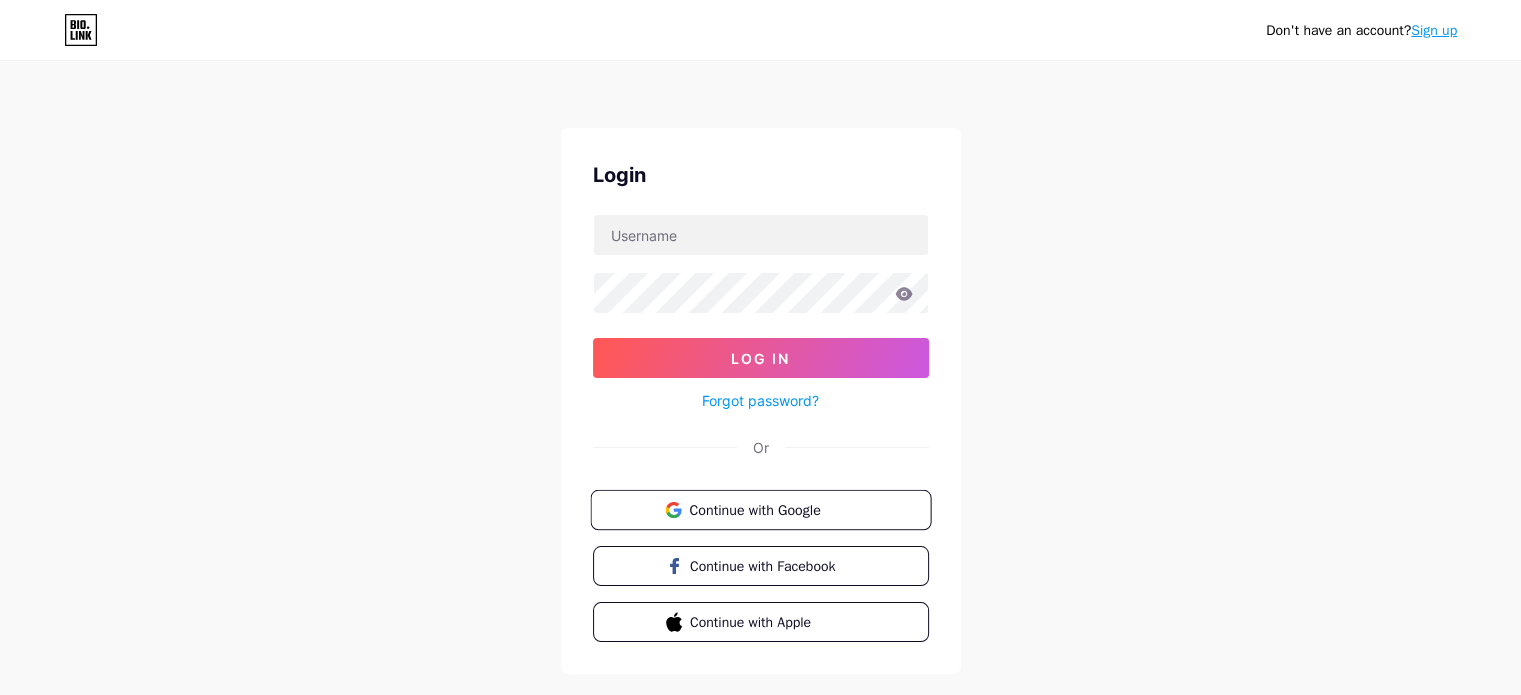 click on "Continue with Google" at bounding box center (772, 509) 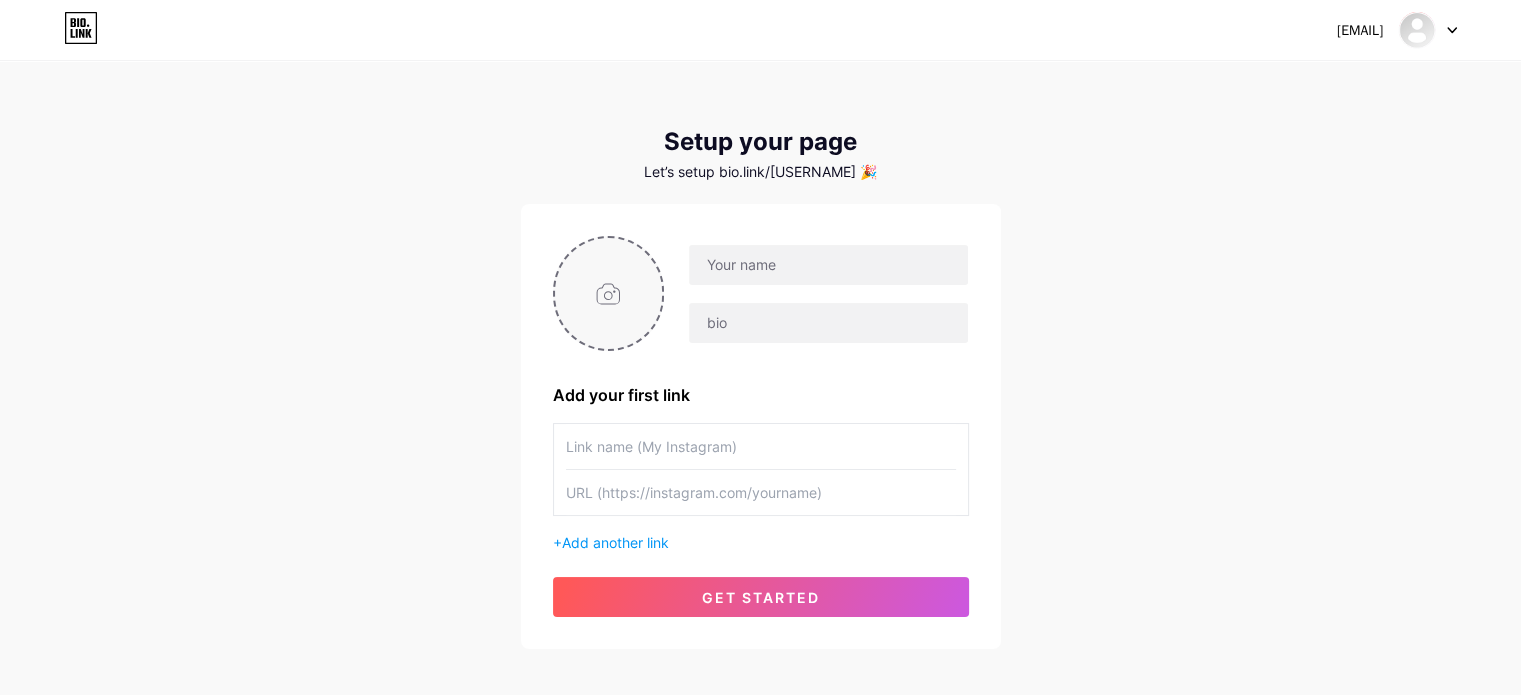 type on "C:\fakepath\EPSAGENTS PROFILE LOGO.jpg" 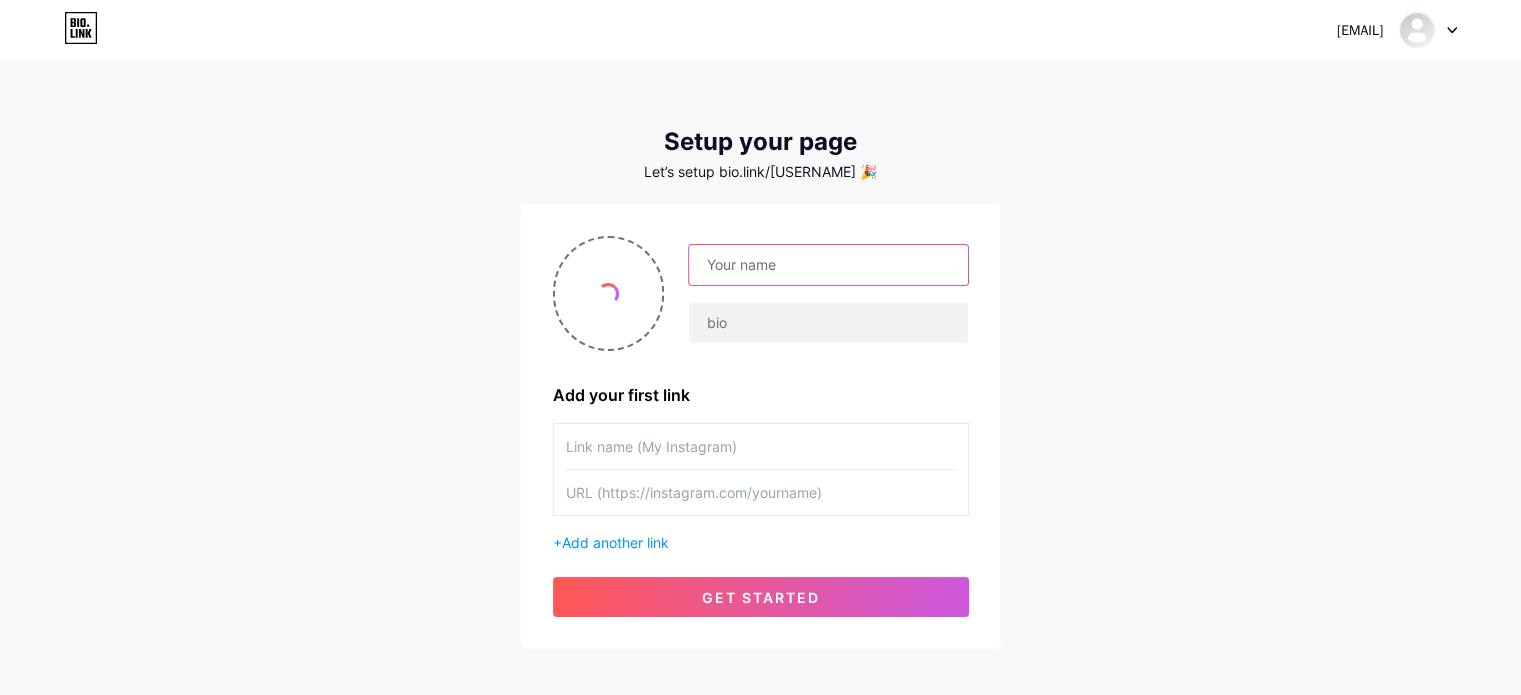 drag, startPoint x: 808, startPoint y: 255, endPoint x: 831, endPoint y: 260, distance: 23.537205 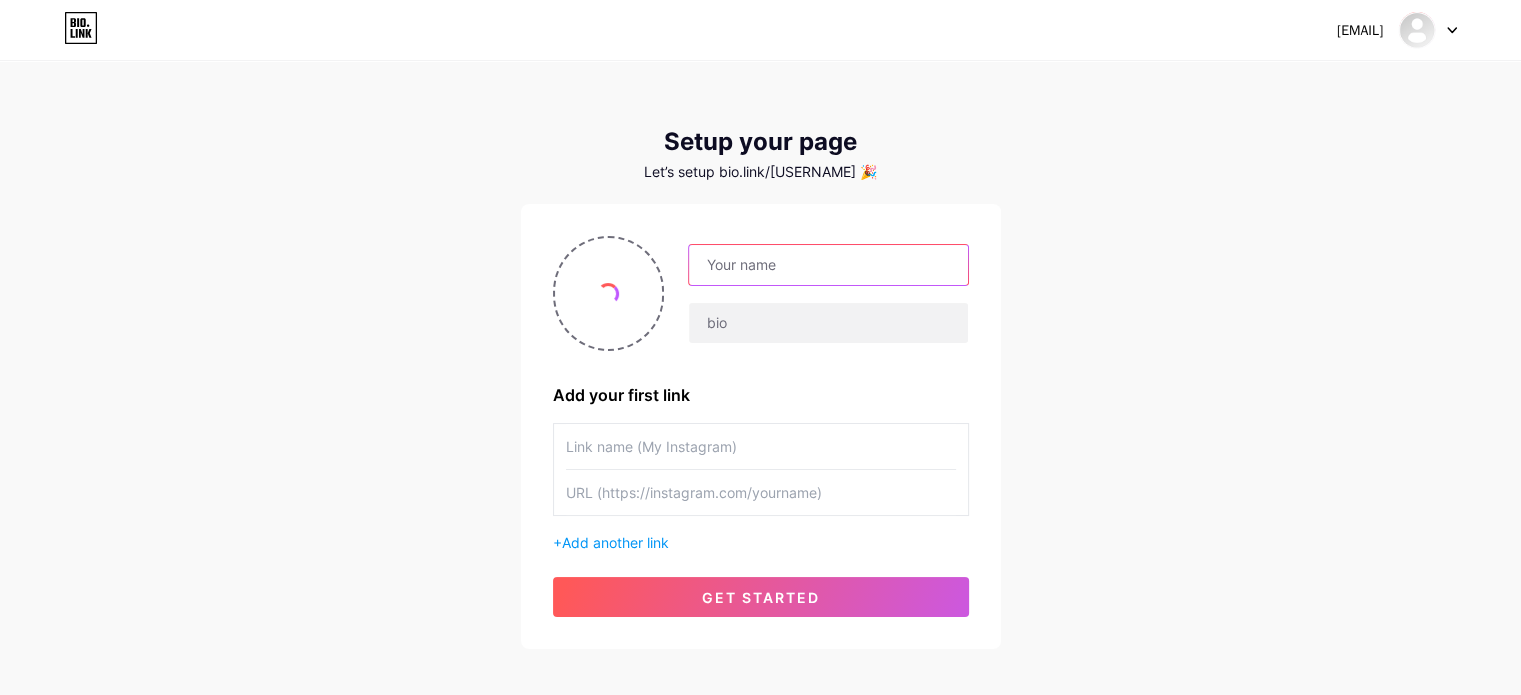 click at bounding box center (828, 265) 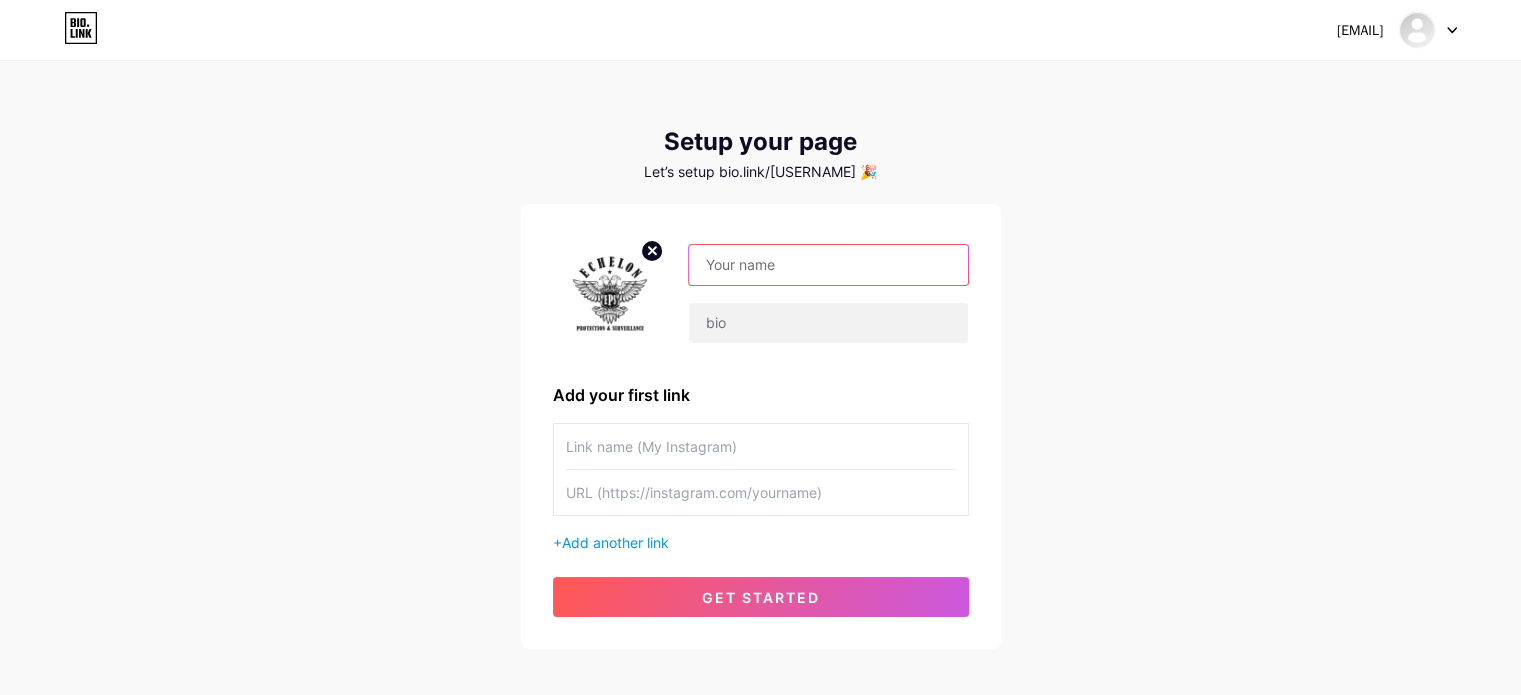 click at bounding box center [828, 265] 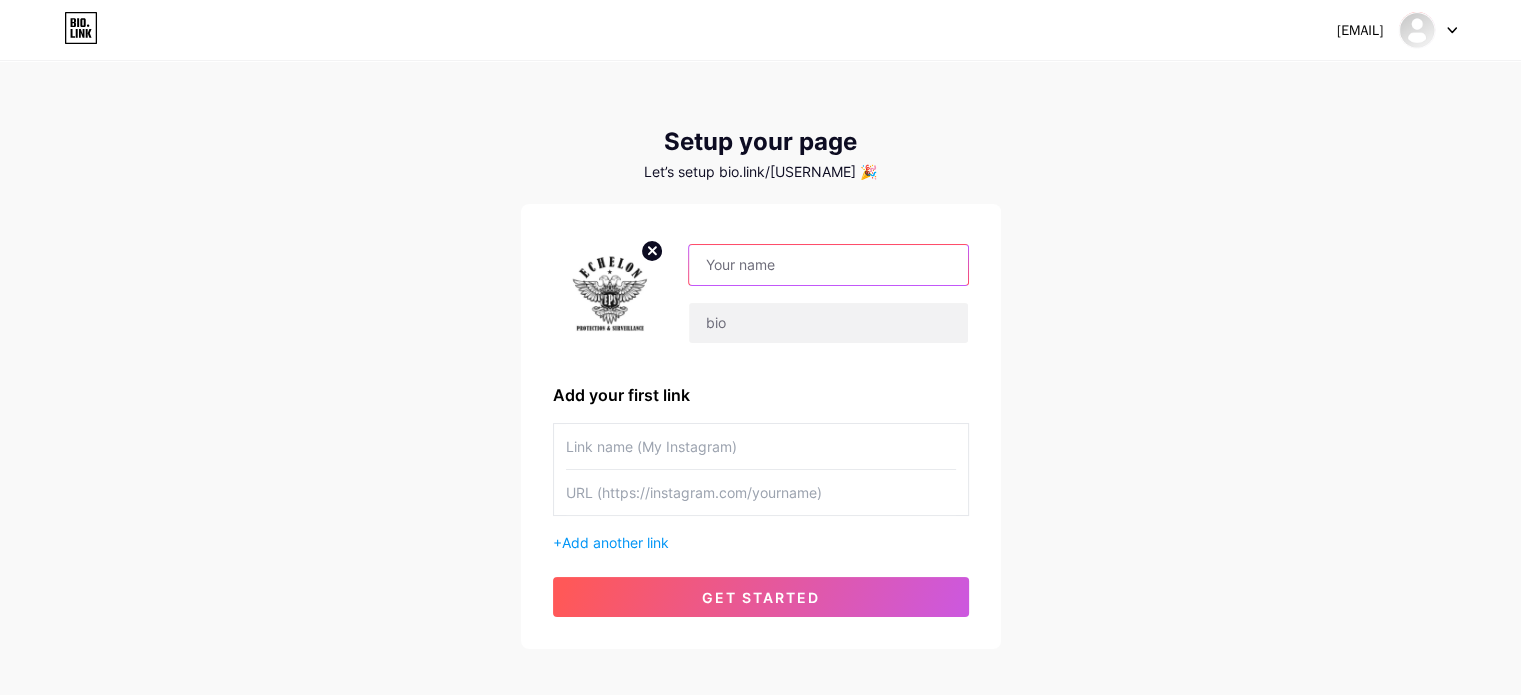 paste on "Echelon [CITY] Security Guards, Bodyguards & Fire Watch" 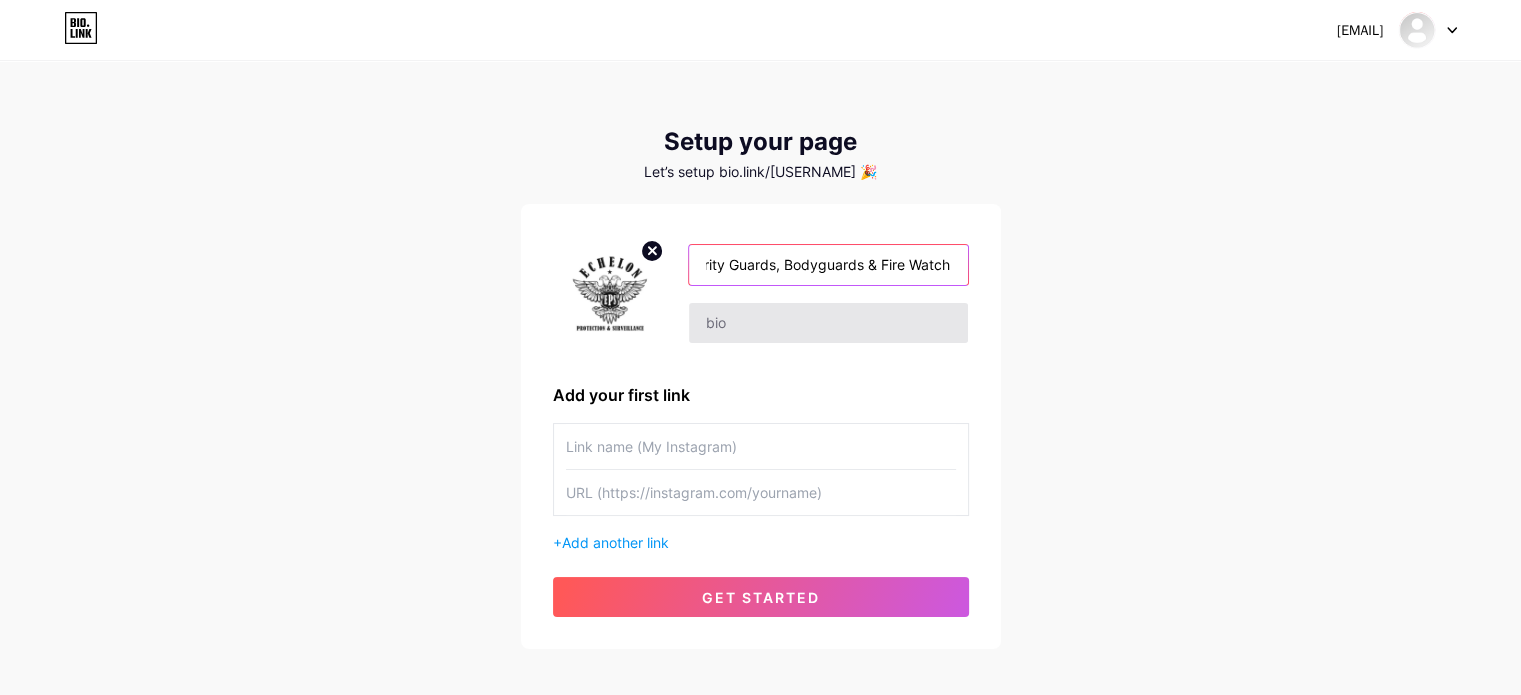 type on "Echelon [CITY] Security Guards, Bodyguards & Fire Watch" 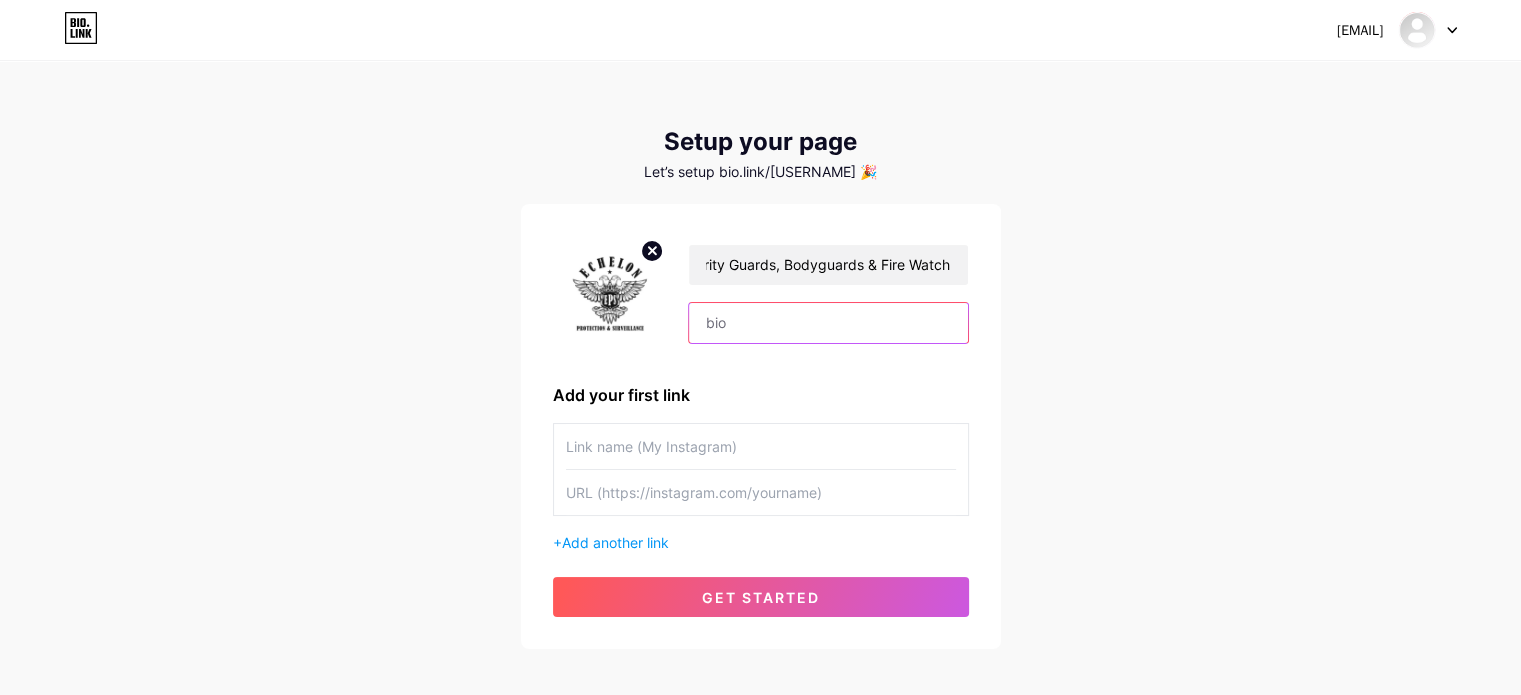 click at bounding box center (828, 323) 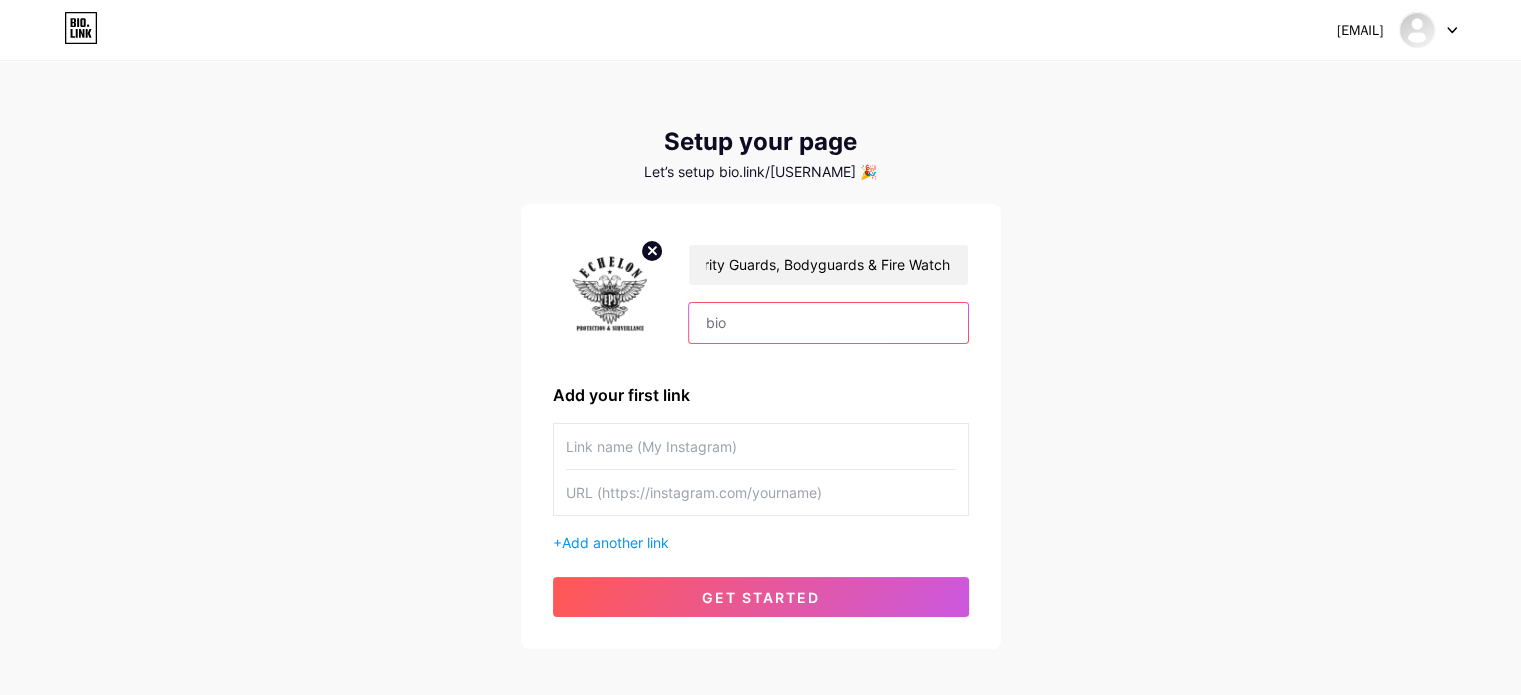 scroll, scrollTop: 0, scrollLeft: 0, axis: both 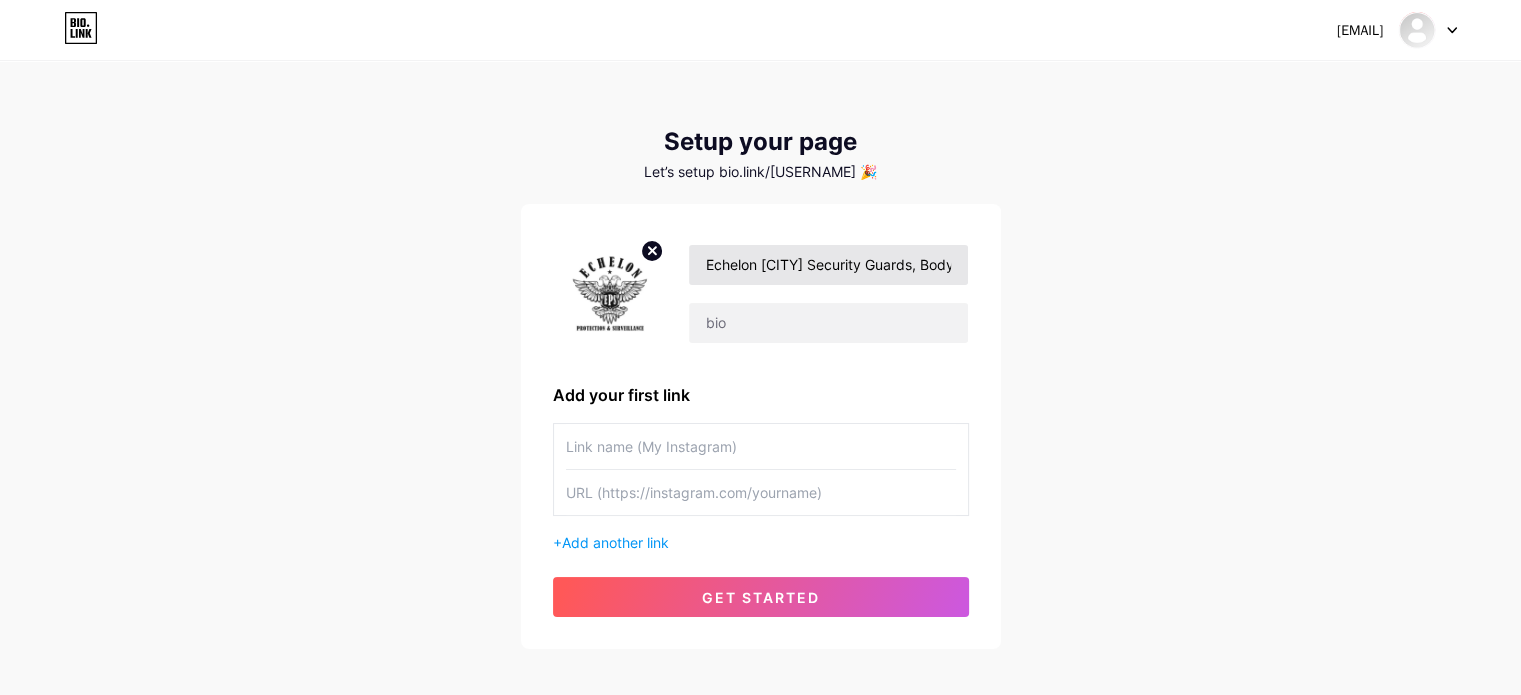click on "Echelon [CITY] Security Guards, Bodyguards & Fire Watch" at bounding box center [761, 293] 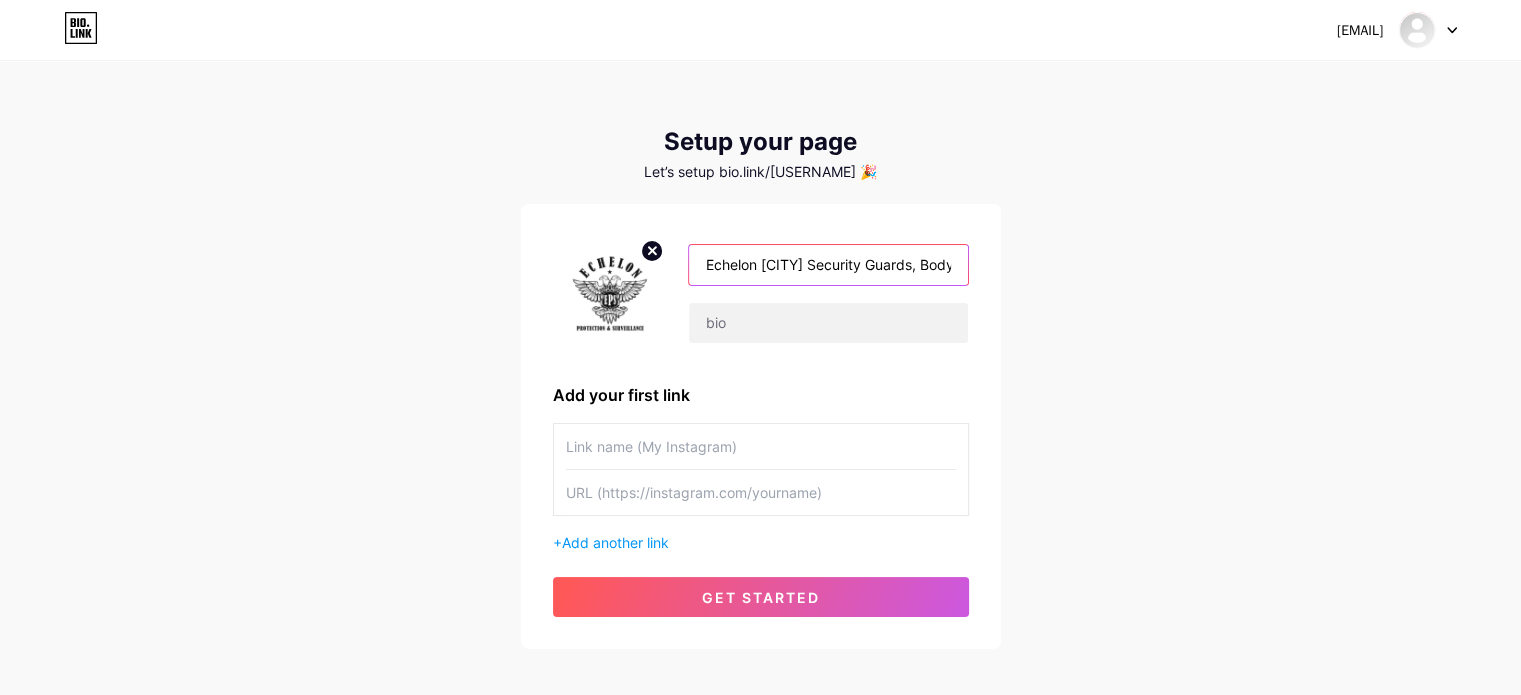 click on "Echelon [CITY] Security Guards, Bodyguards & Fire Watch" at bounding box center (828, 265) 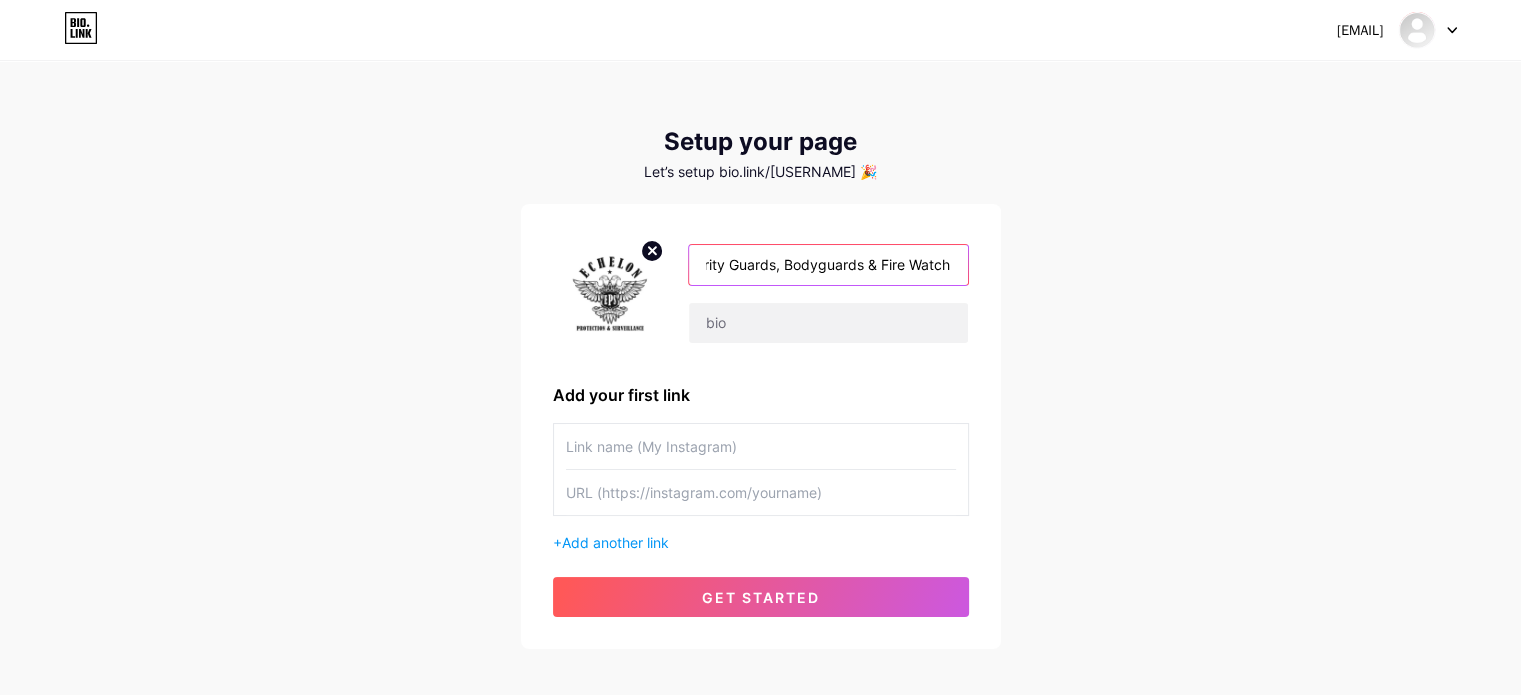 scroll, scrollTop: 0, scrollLeft: 175, axis: horizontal 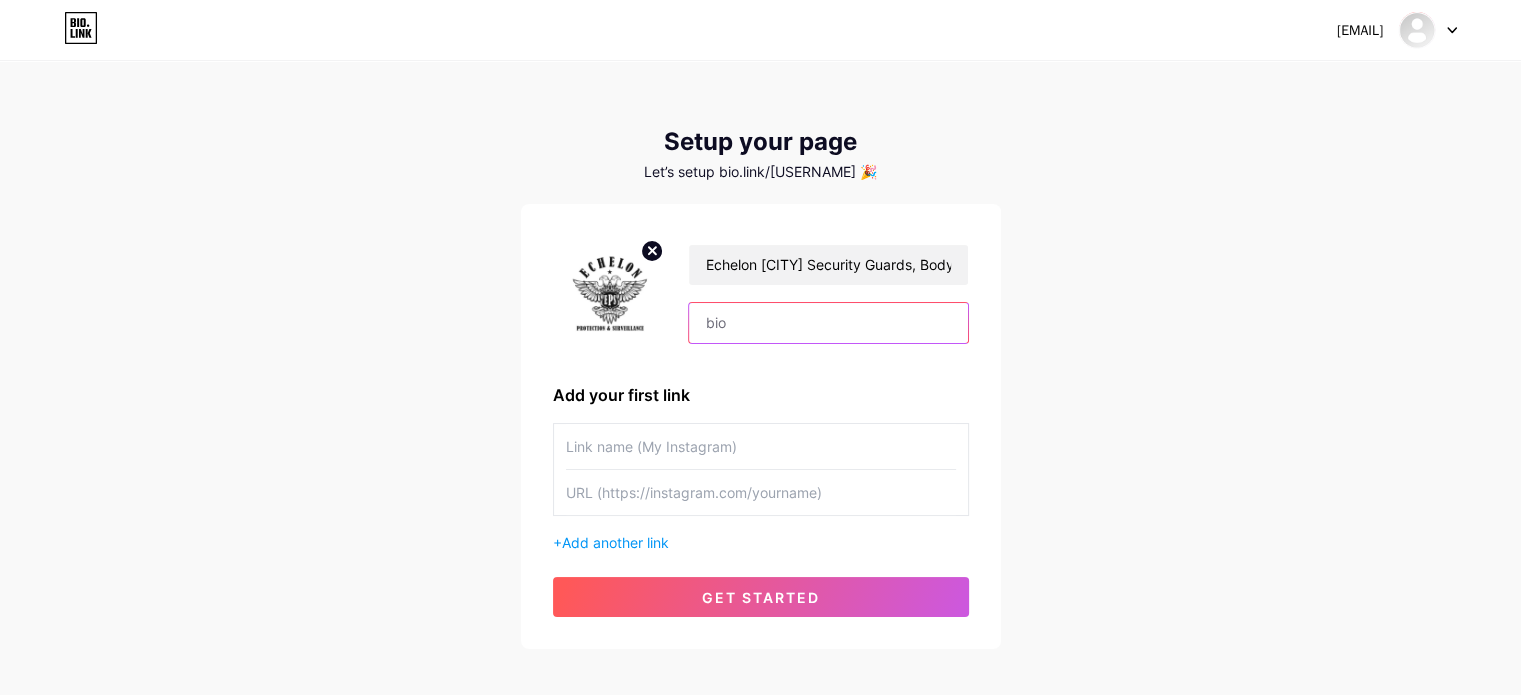 click at bounding box center (828, 323) 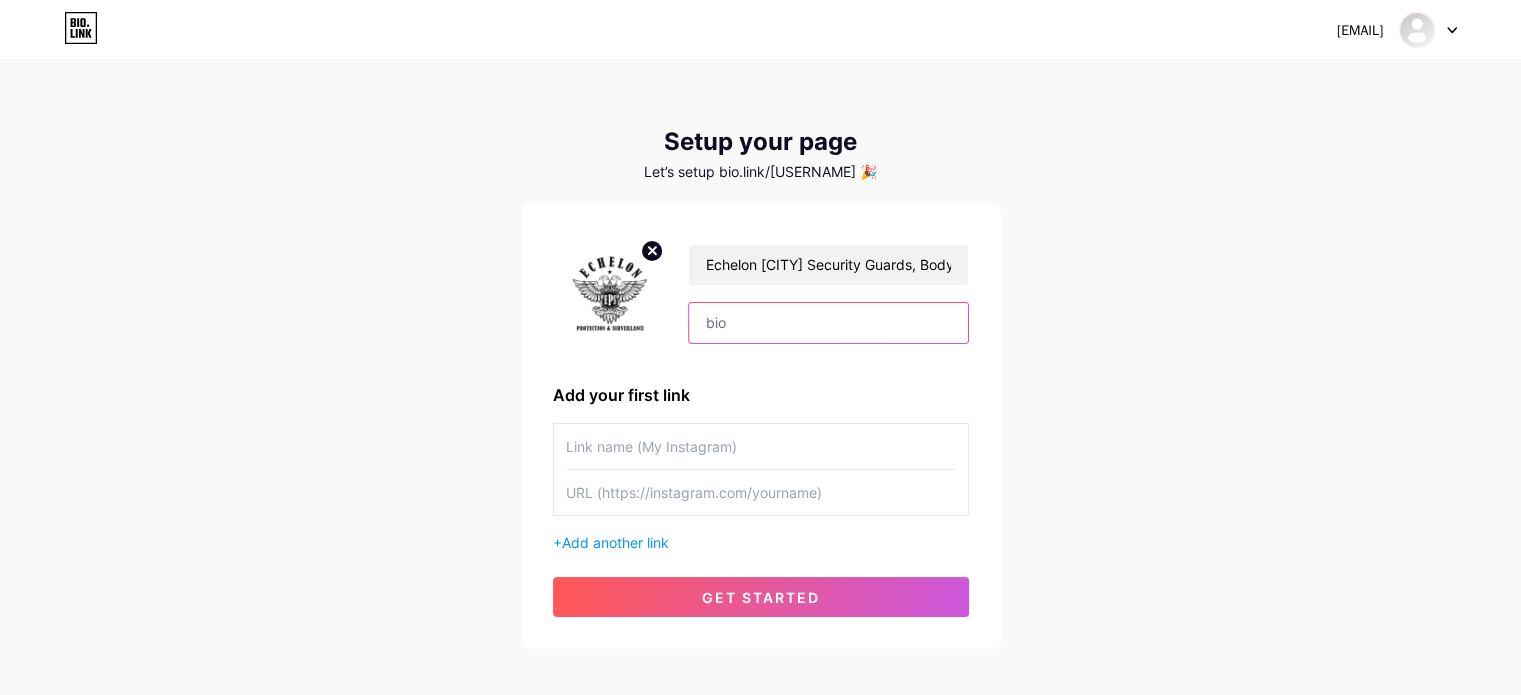 paste on "Get the proof you need with Echelon's [CITY] Private Investigators" 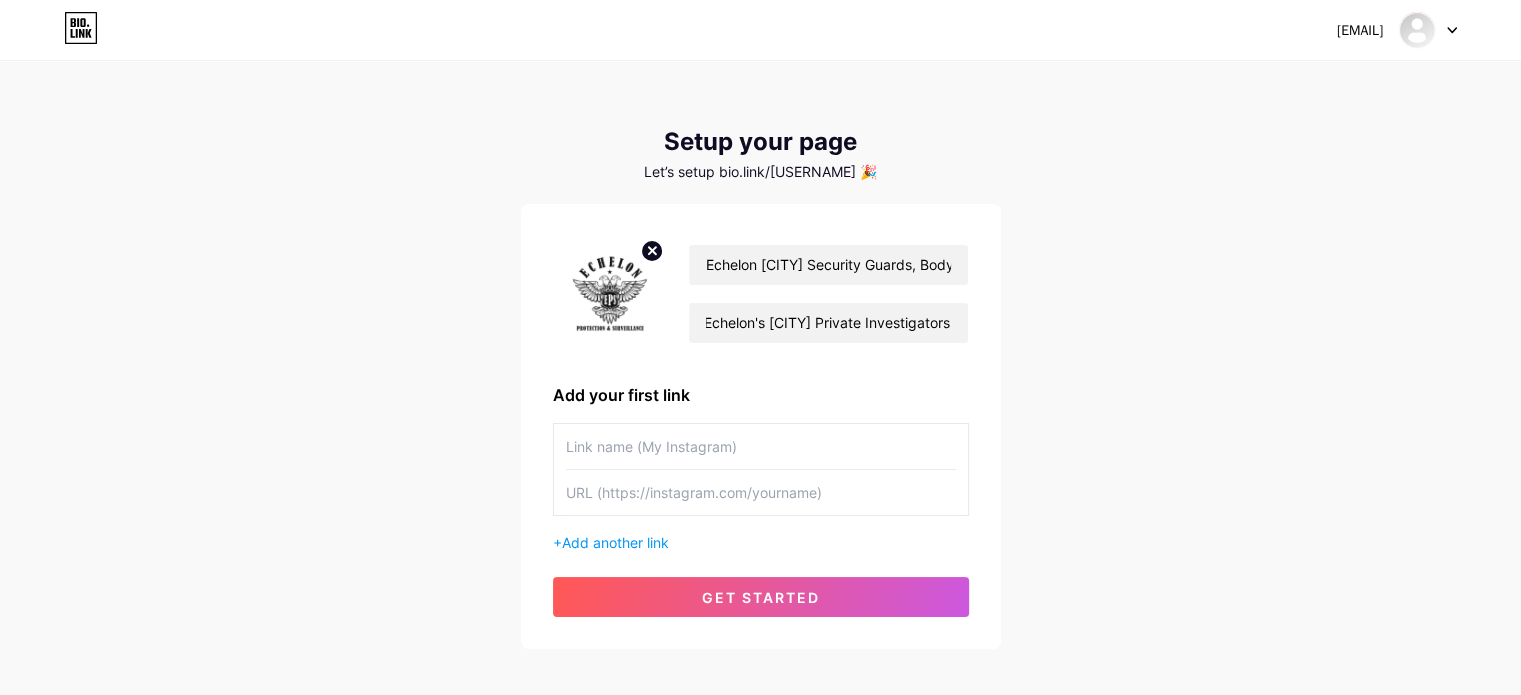 scroll, scrollTop: 0, scrollLeft: 0, axis: both 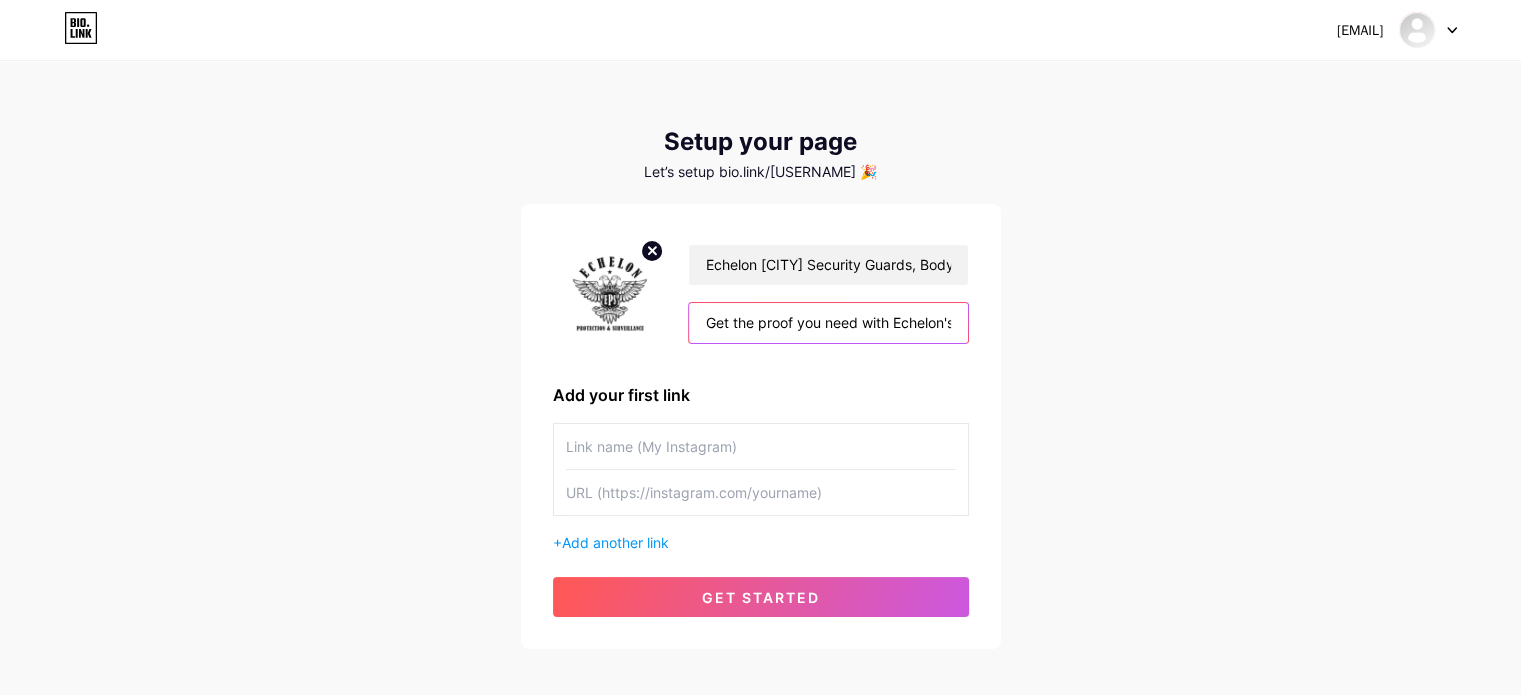 click on "Get the proof you need with Echelon's [CITY] Private Investigators" at bounding box center (828, 323) 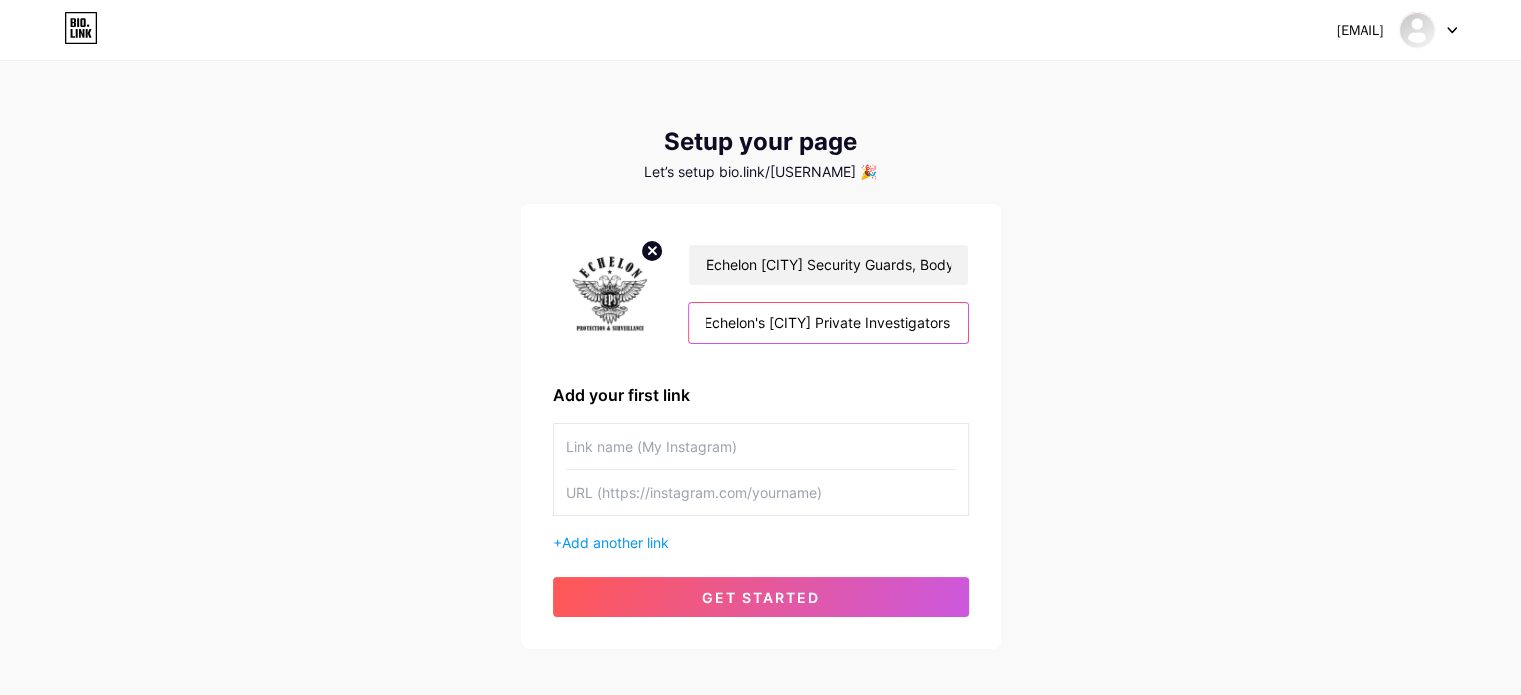 paste on "COMPANY DETAILS:" 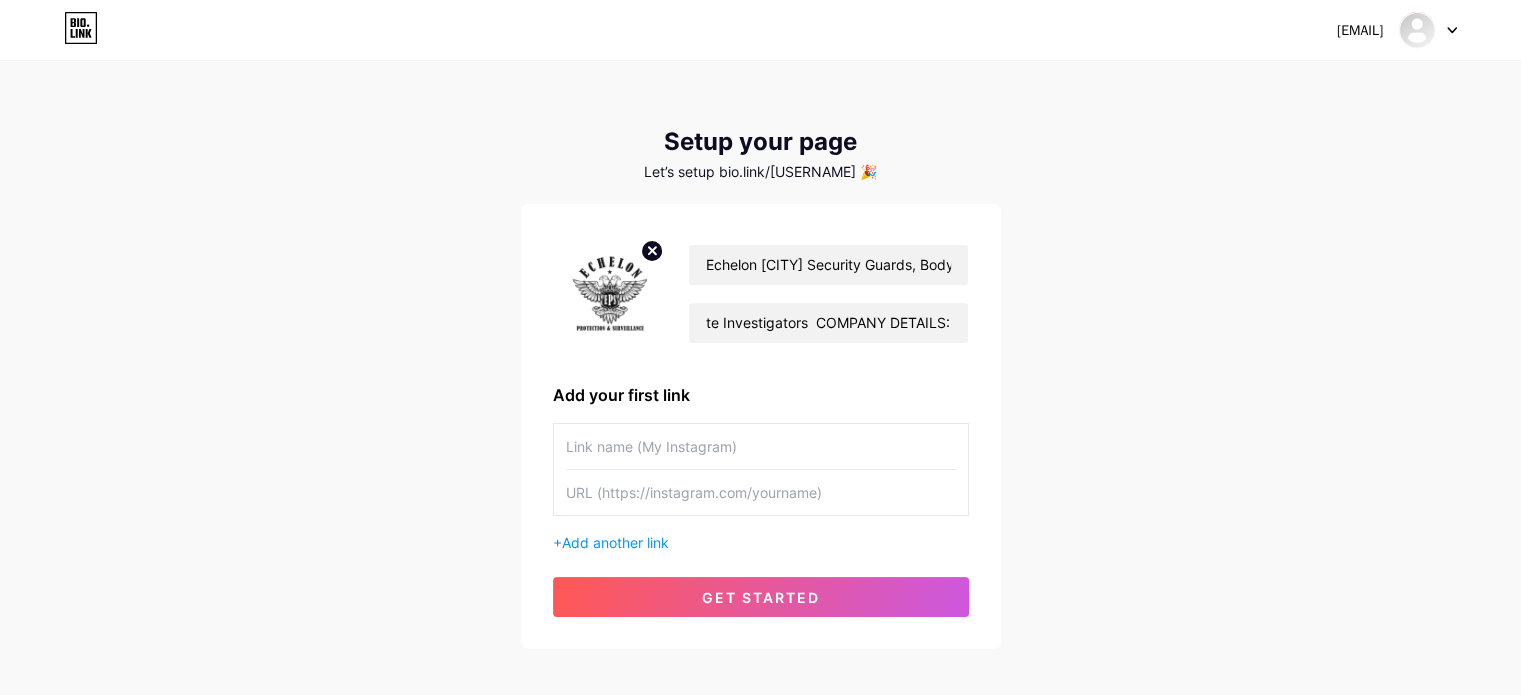 scroll, scrollTop: 0, scrollLeft: 0, axis: both 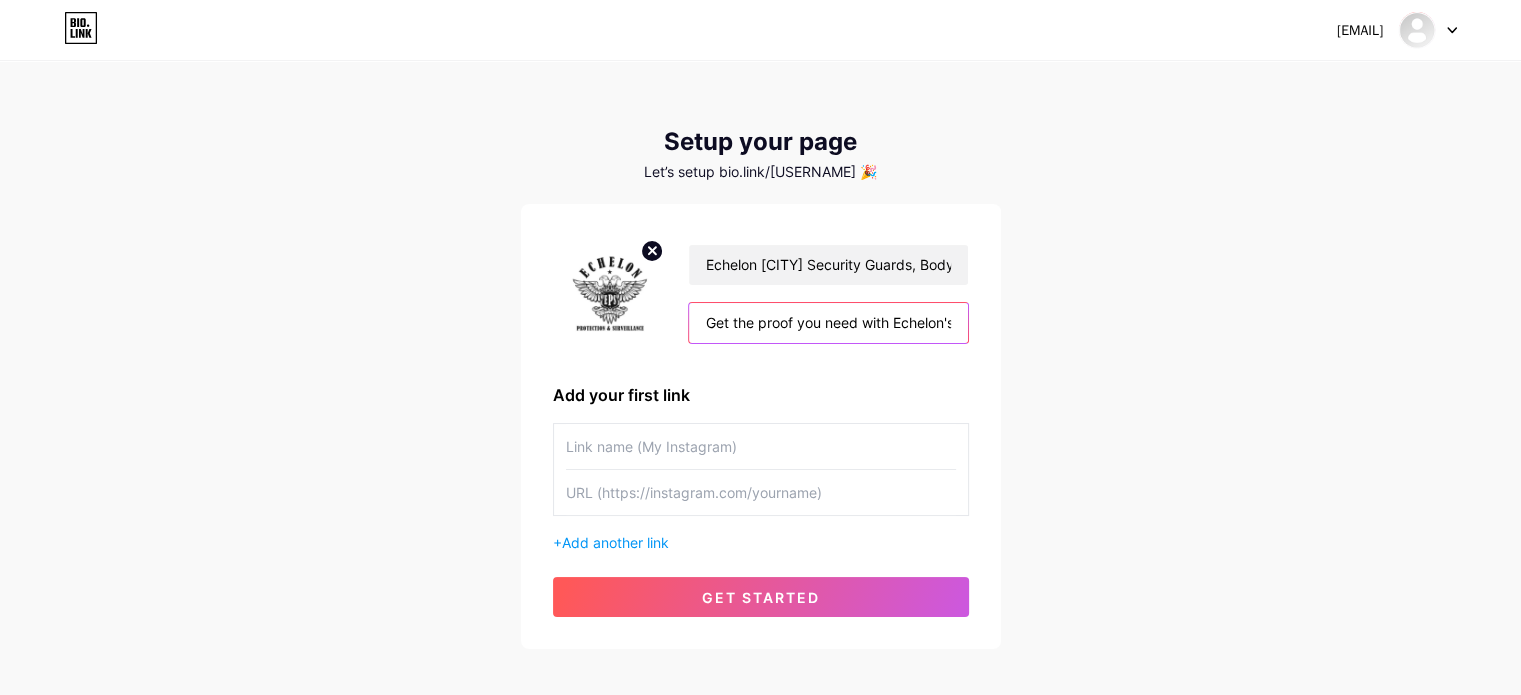 click on "Get the proof you need with Echelon's [CITY] Private Investigators  COMPANY DETAILS:" at bounding box center (828, 323) 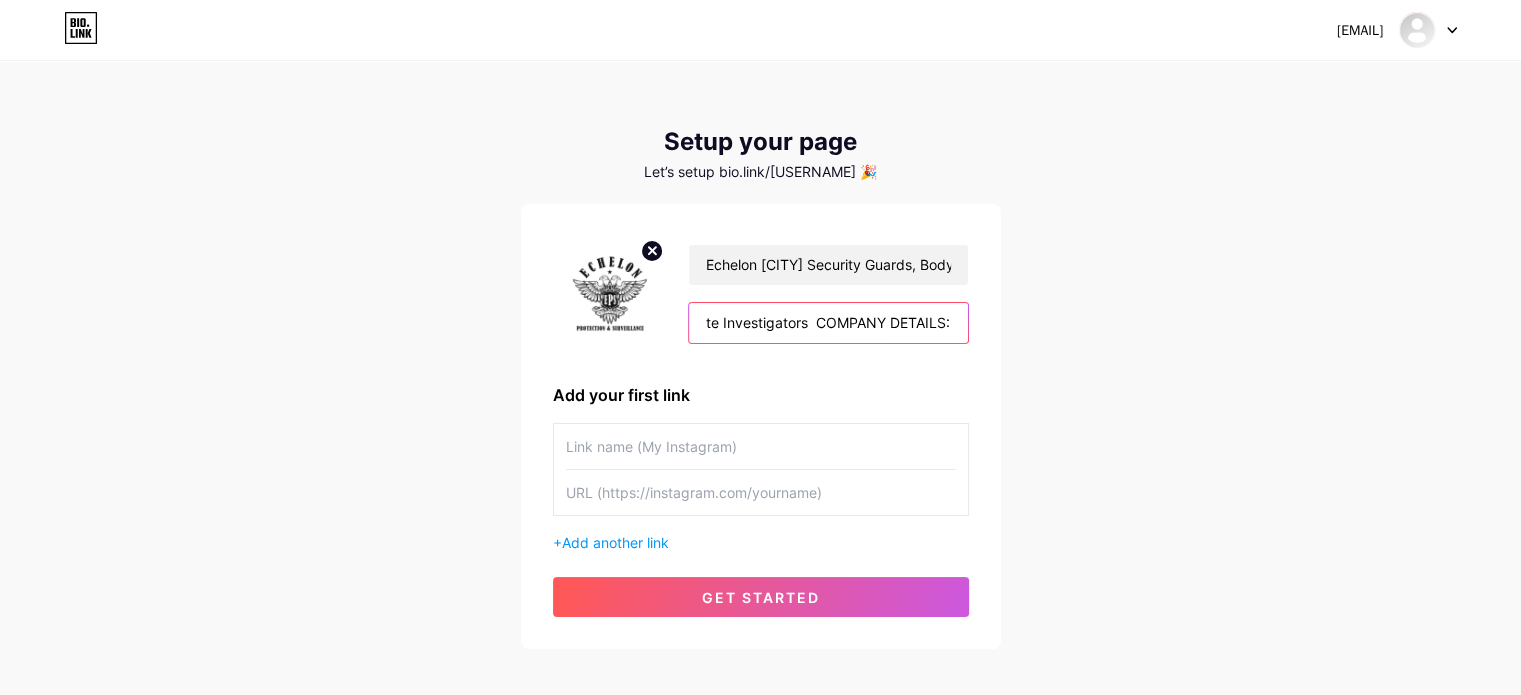 scroll, scrollTop: 0, scrollLeft: 376, axis: horizontal 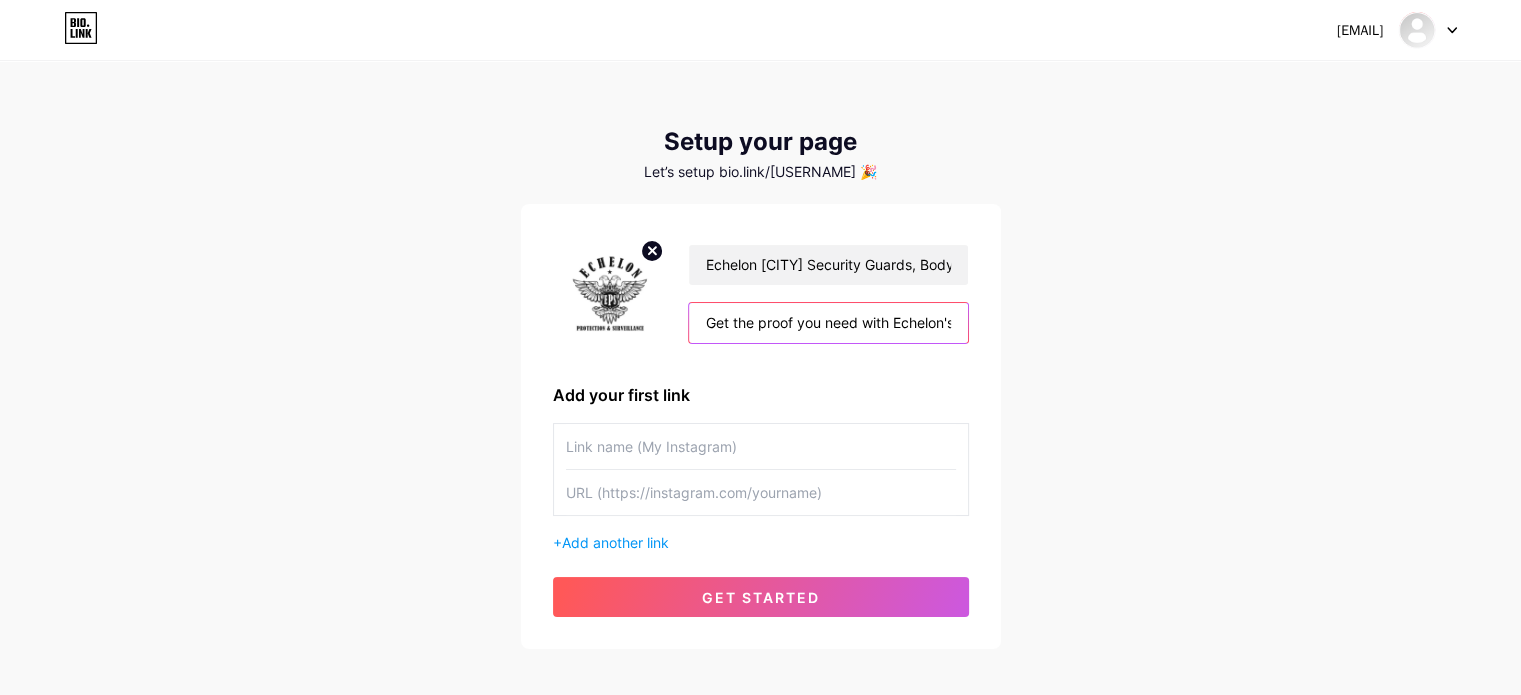 click on "Get the proof you need with Echelon's [CITY] Private Investigators COMPANY DETAILS: Phone: ([AREA_CODE]) [PHONE]" at bounding box center [828, 323] 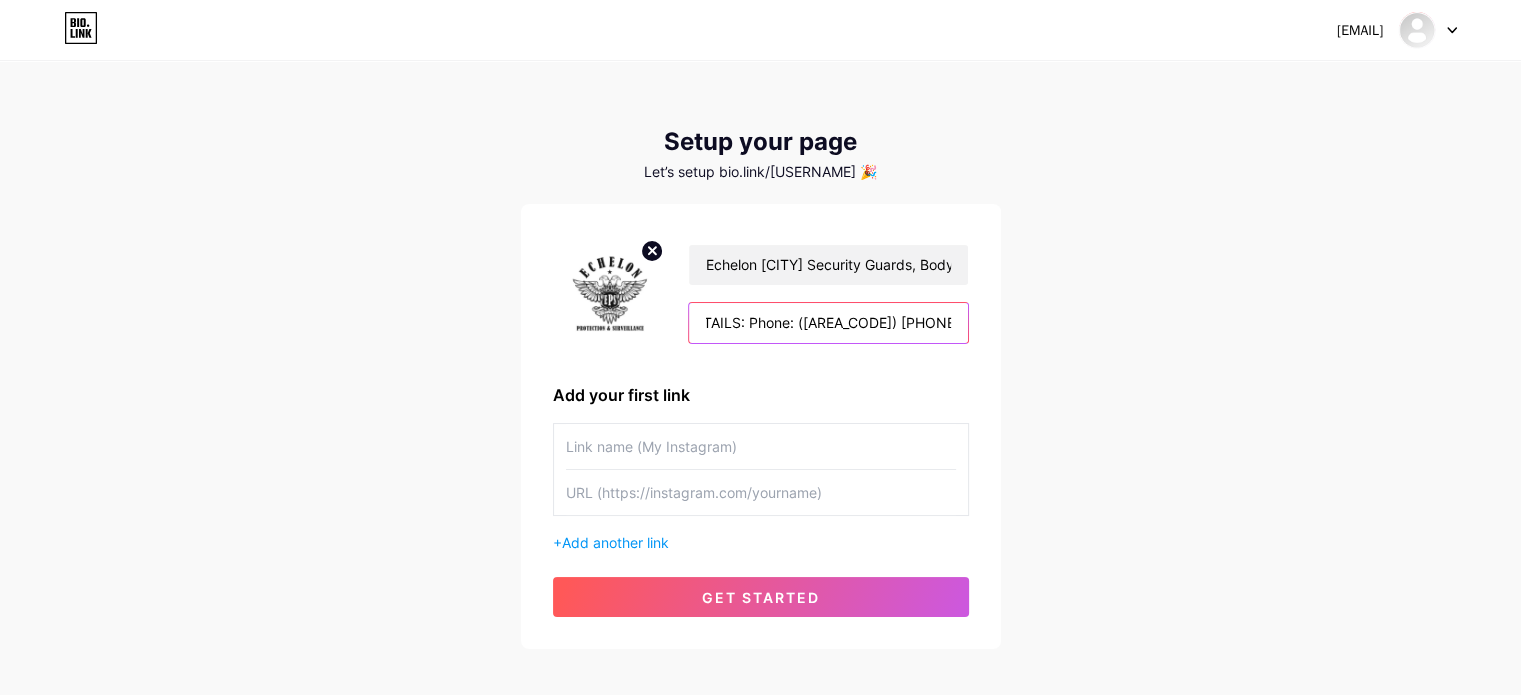 scroll, scrollTop: 0, scrollLeft: 536, axis: horizontal 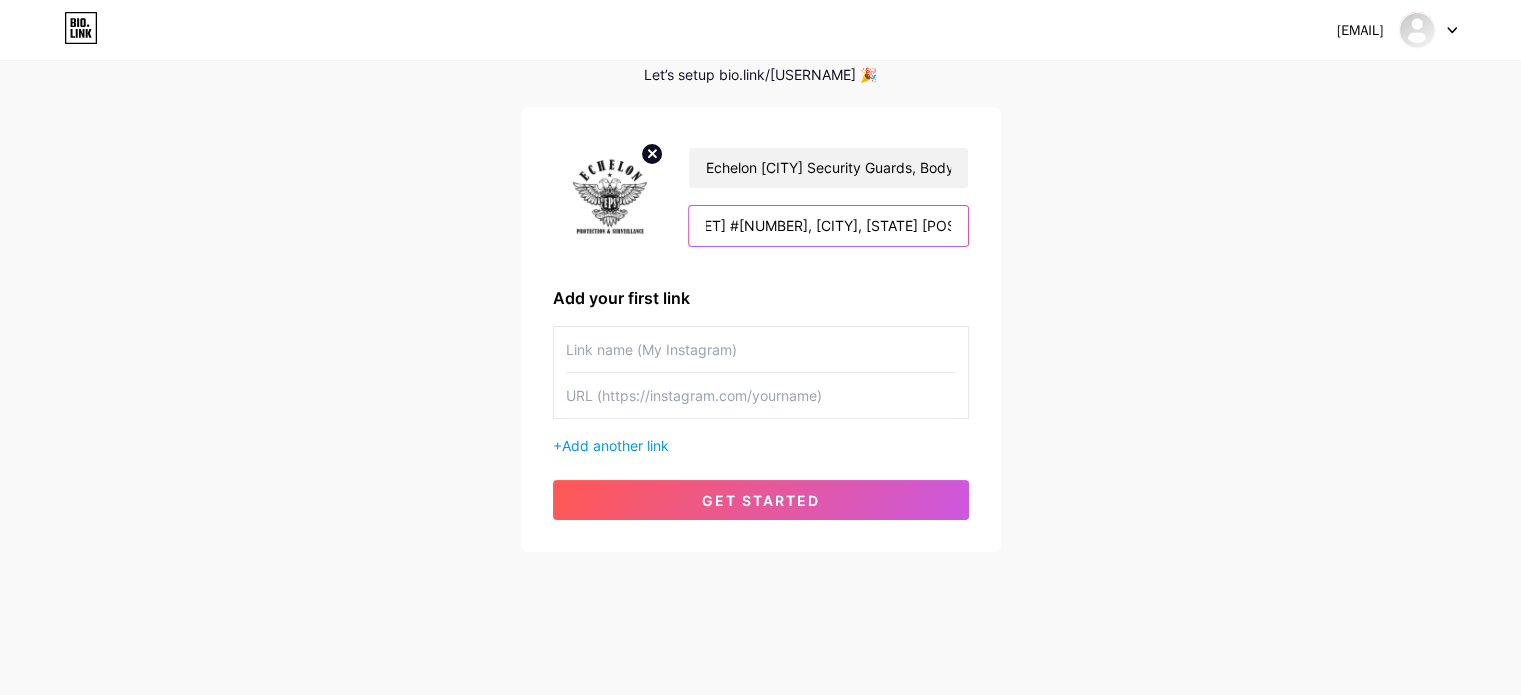 type on "Get the proof you need with Echelon's [CITY] Private Investigators  COMPANY DETAILS: Phone: ([AREA_CODE]) [PHONE] Address: [NUMBER] [STREET] #[NUMBER], [CITY], [STATE] [POSTAL_CODE]" 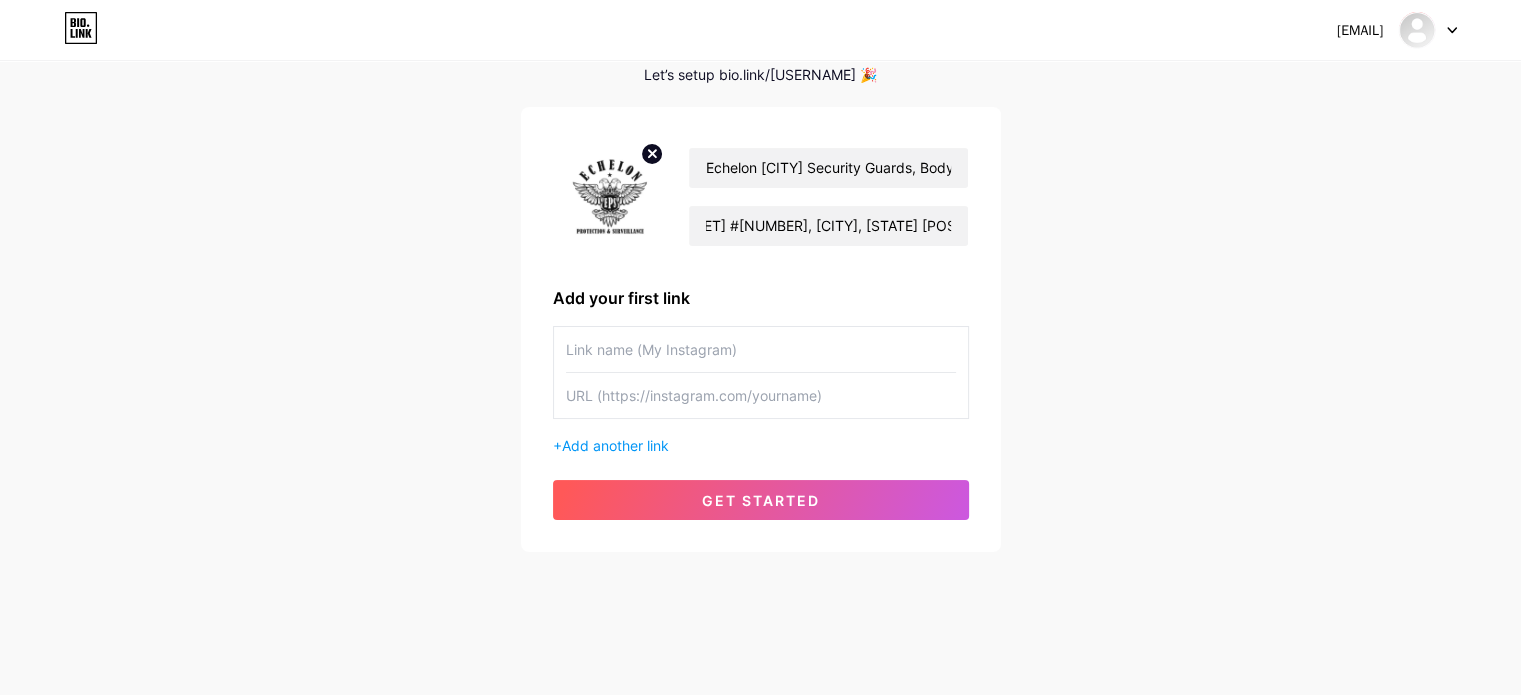 click at bounding box center [761, 349] 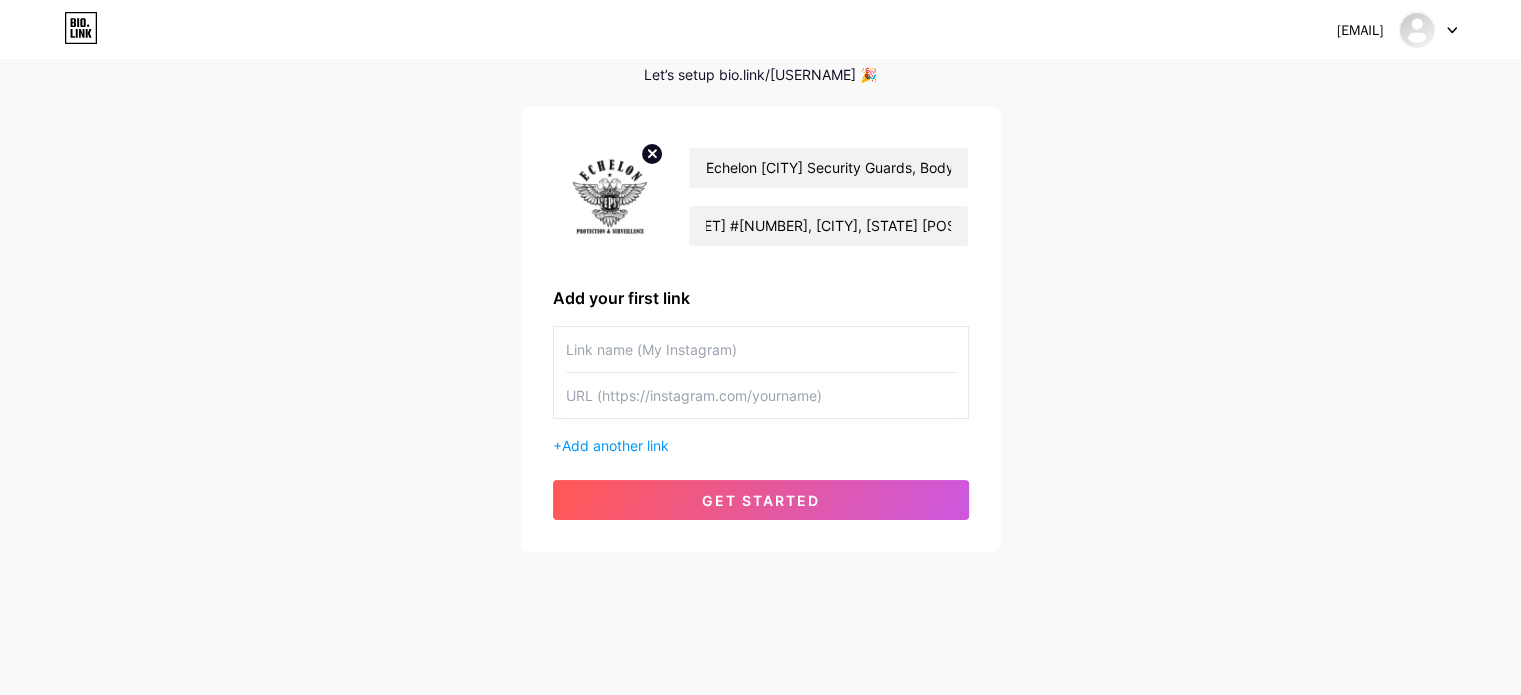 scroll, scrollTop: 0, scrollLeft: 0, axis: both 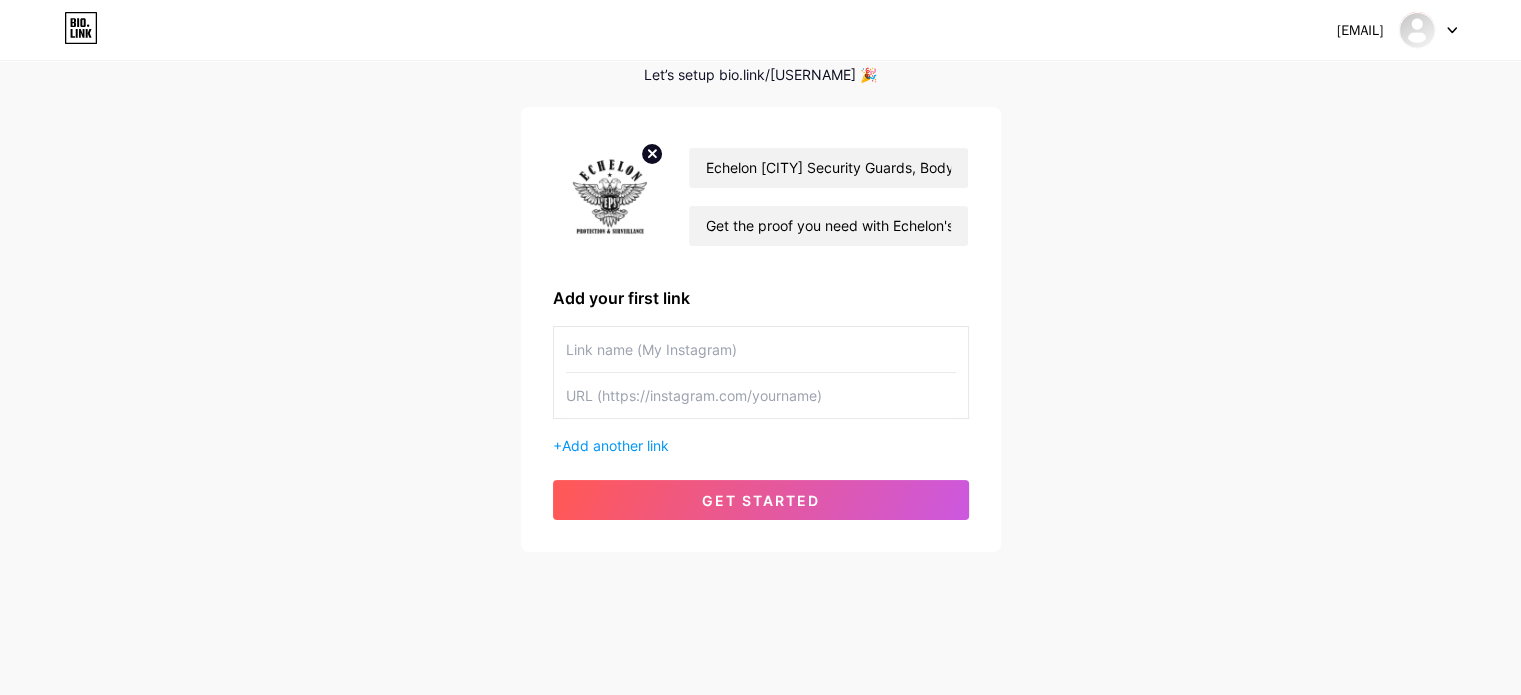 click at bounding box center [760, 708] 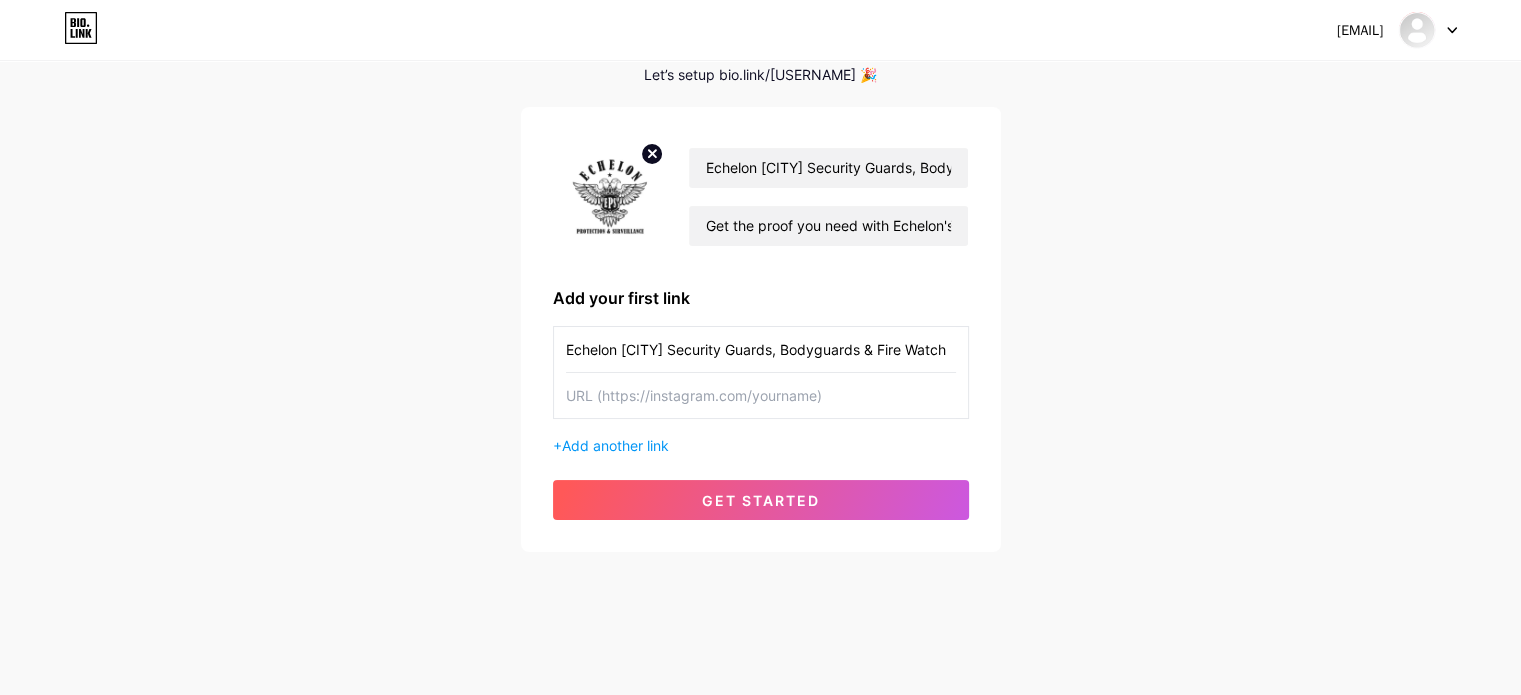 click on "Echelon [CITY] Security Guards, Bodyguards & Fire Watch" at bounding box center (761, 349) 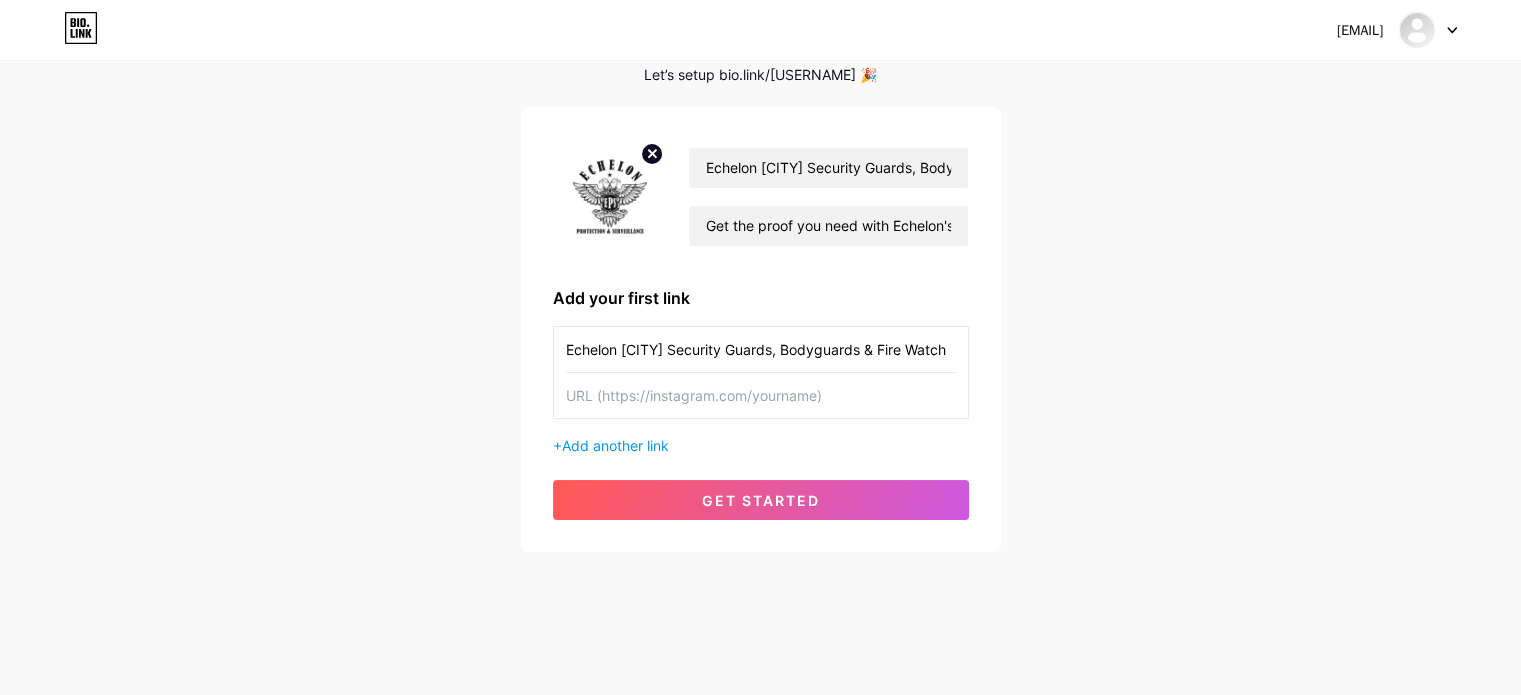 scroll, scrollTop: 0, scrollLeft: 29, axis: horizontal 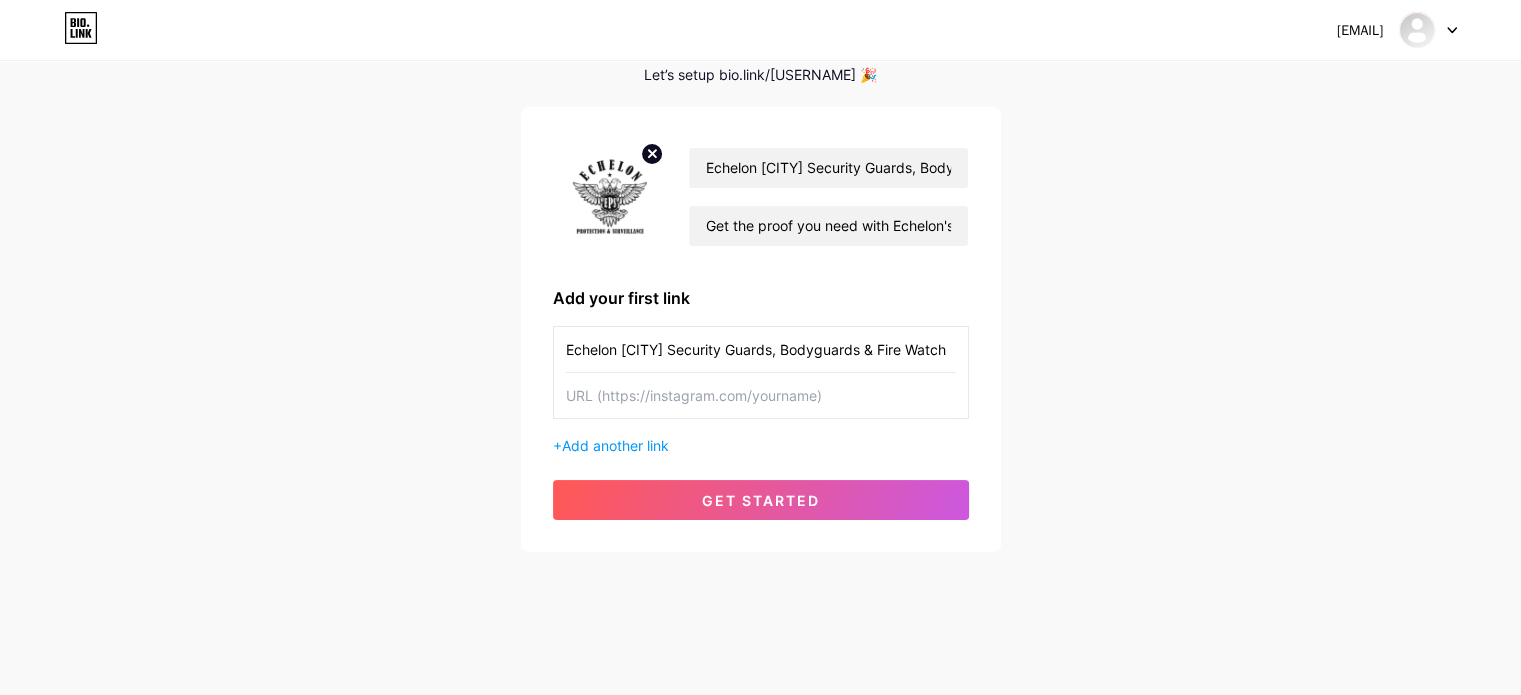 drag, startPoint x: 805, startPoint y: 397, endPoint x: 825, endPoint y: 403, distance: 20.880613 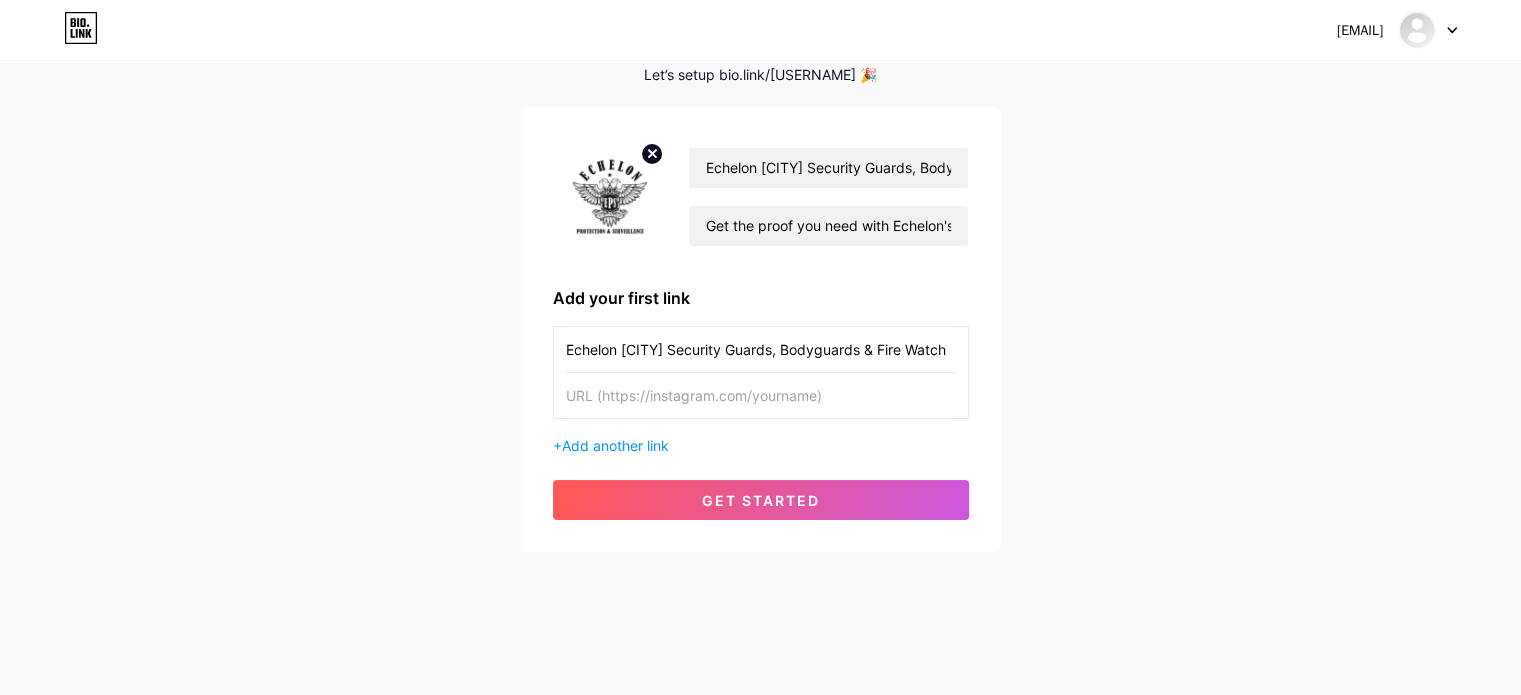 click at bounding box center [761, 349] 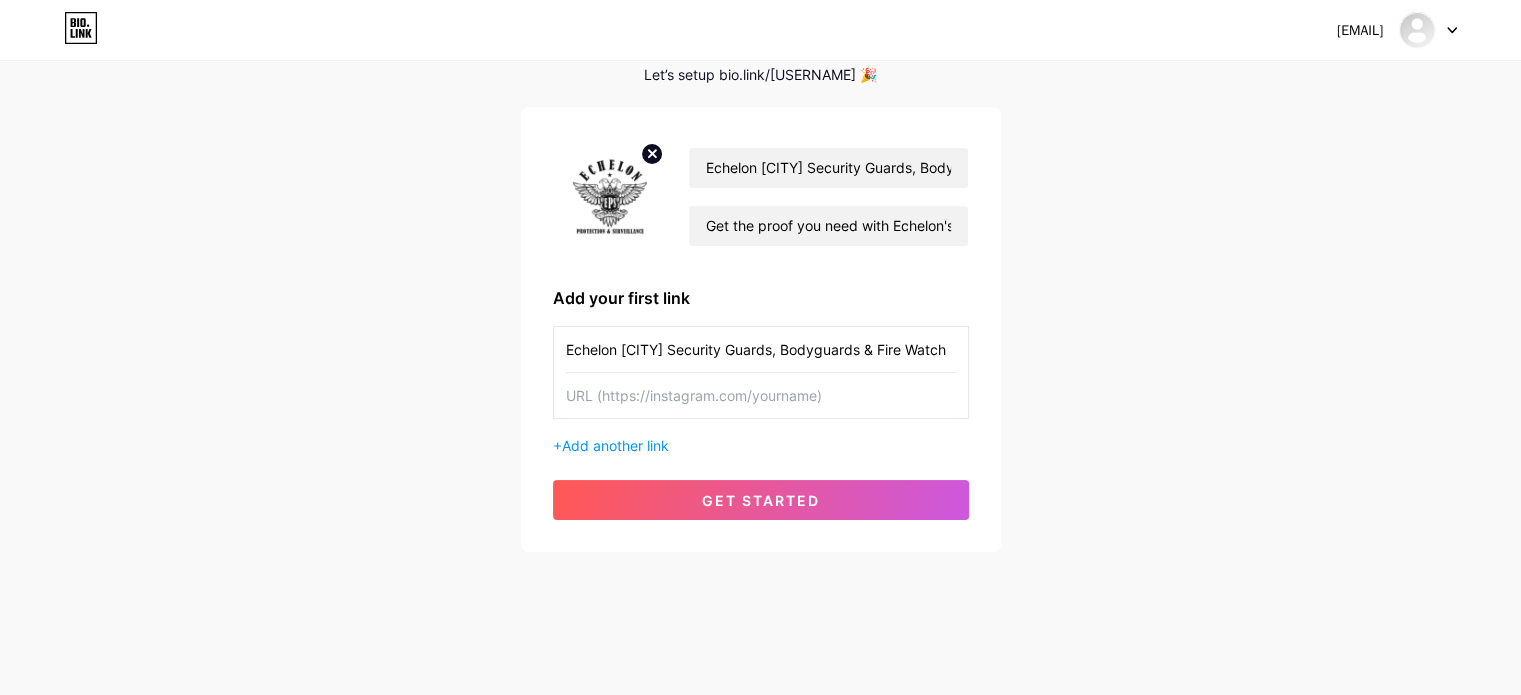 click on "https://www.epsagents.com/private-investigator-[CITY]-[STATE]" at bounding box center (760, 924) 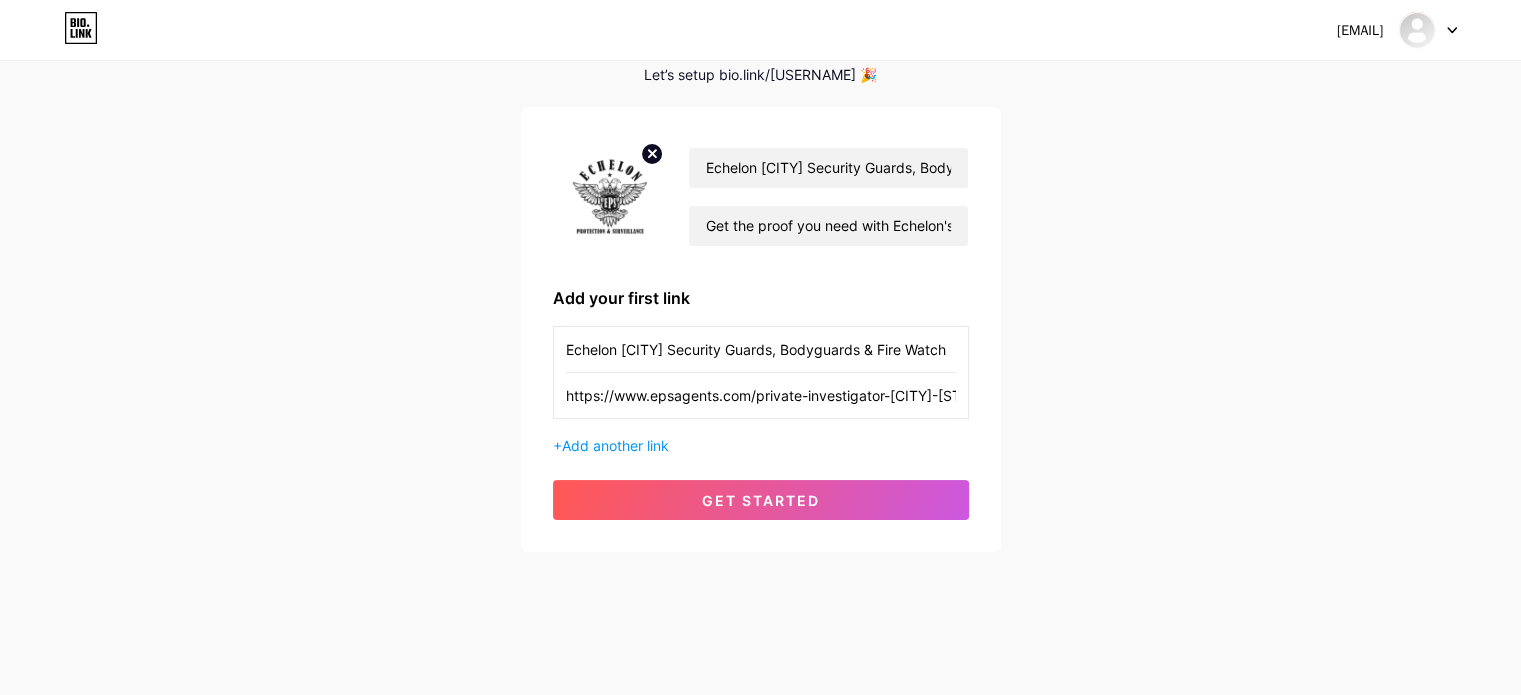 click on "https://www.epsagents.com/private-investigator-[CITY]-[STATE]" at bounding box center (761, 349) 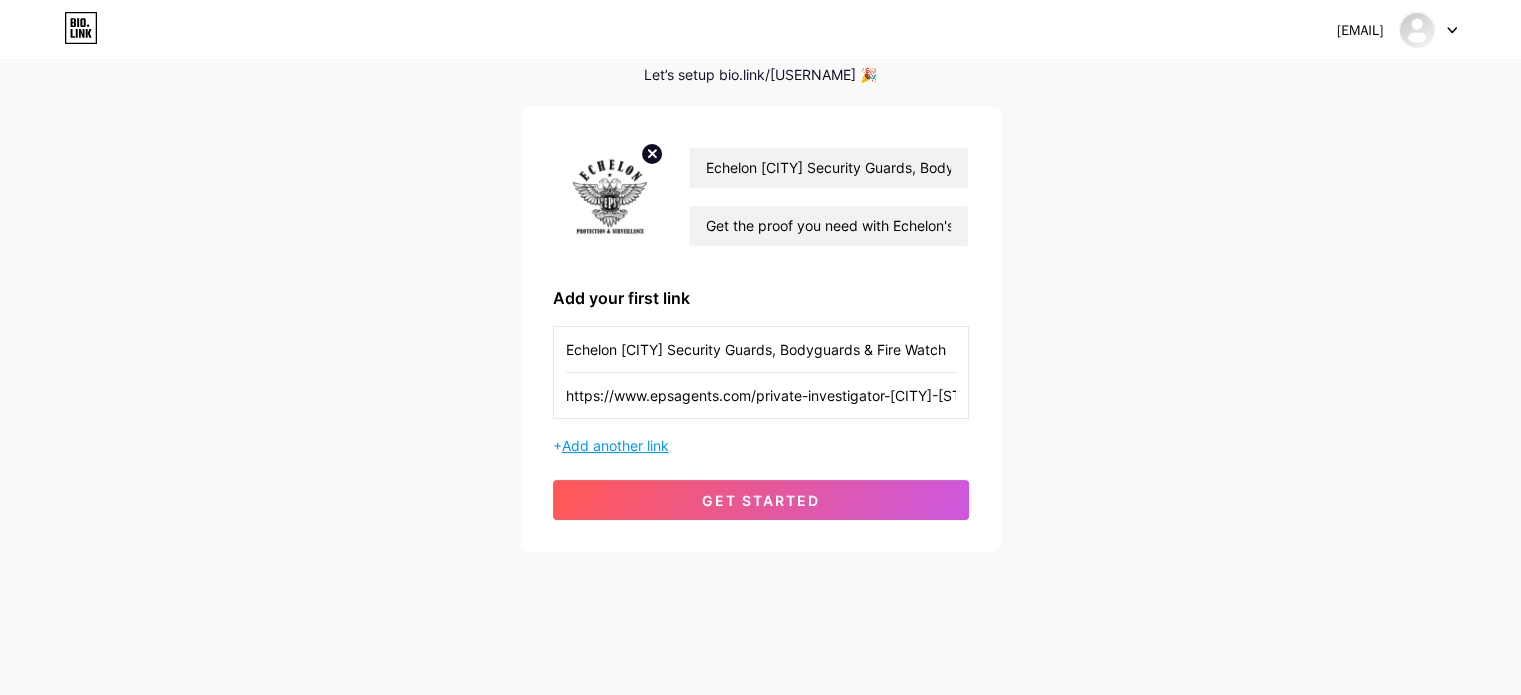scroll, scrollTop: 0, scrollLeft: 39, axis: horizontal 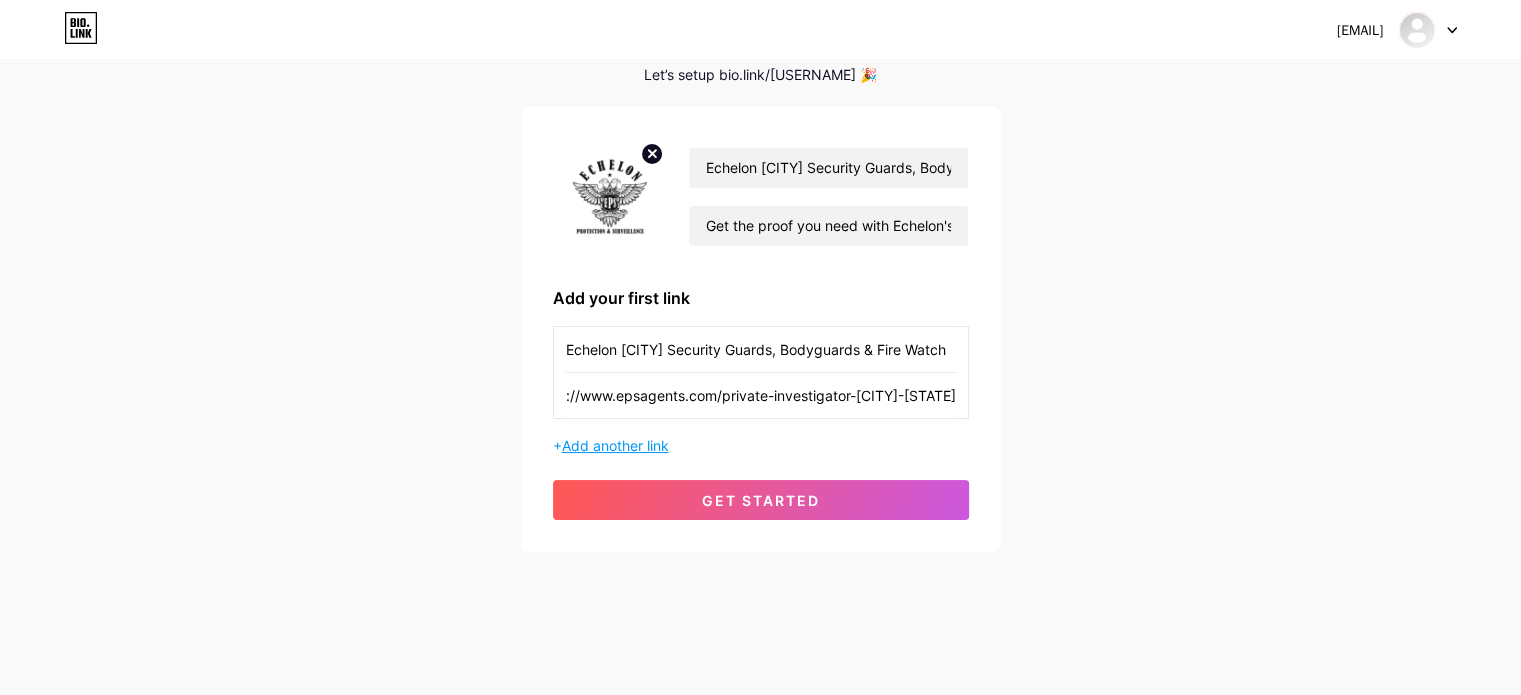 click on "Add another link" at bounding box center [615, 445] 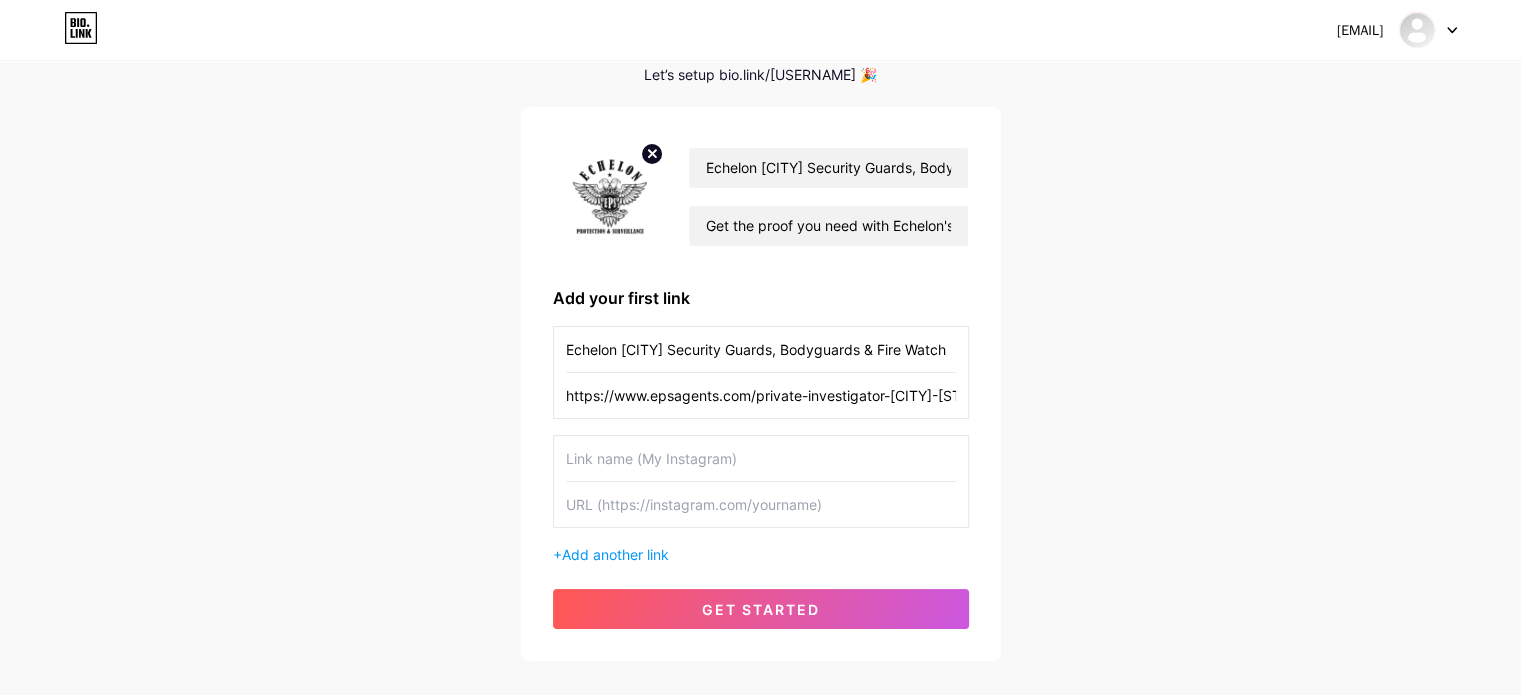 click at bounding box center (761, 349) 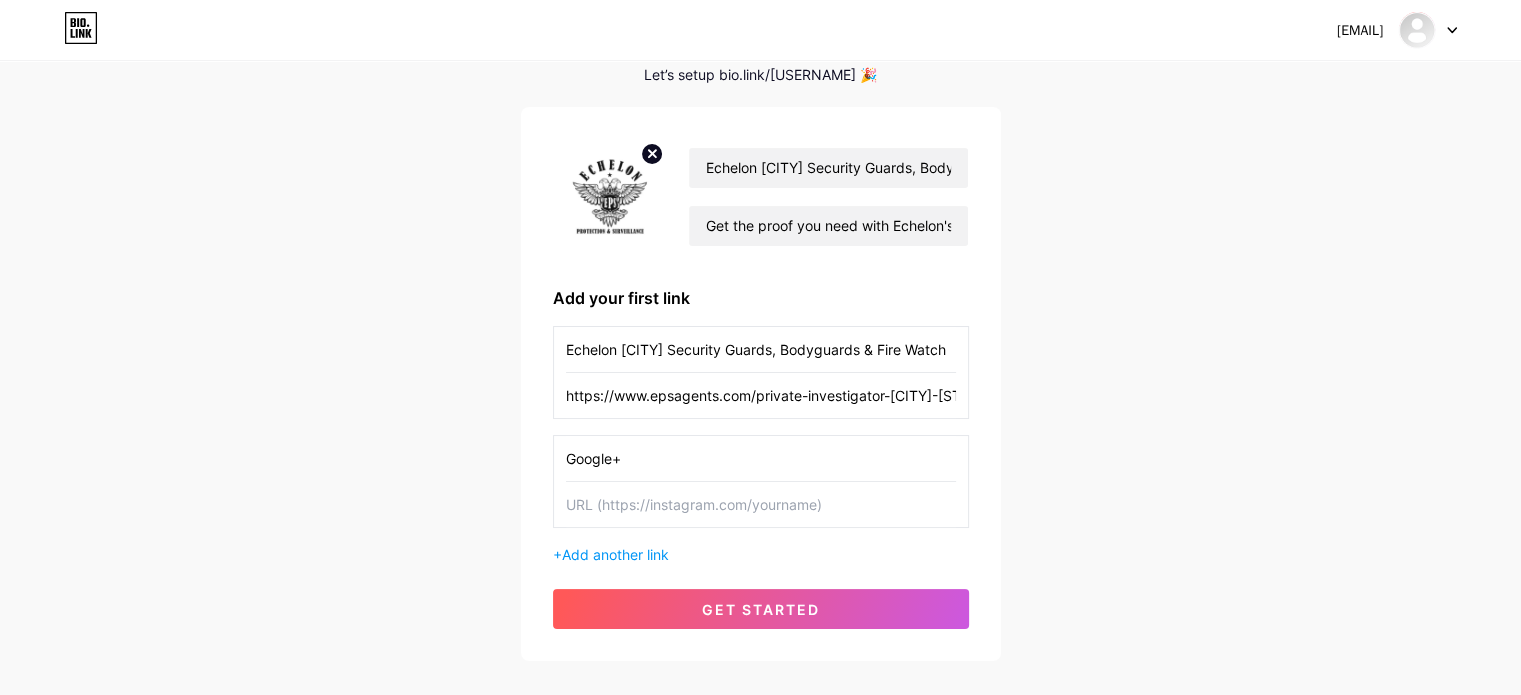 type on "Google+" 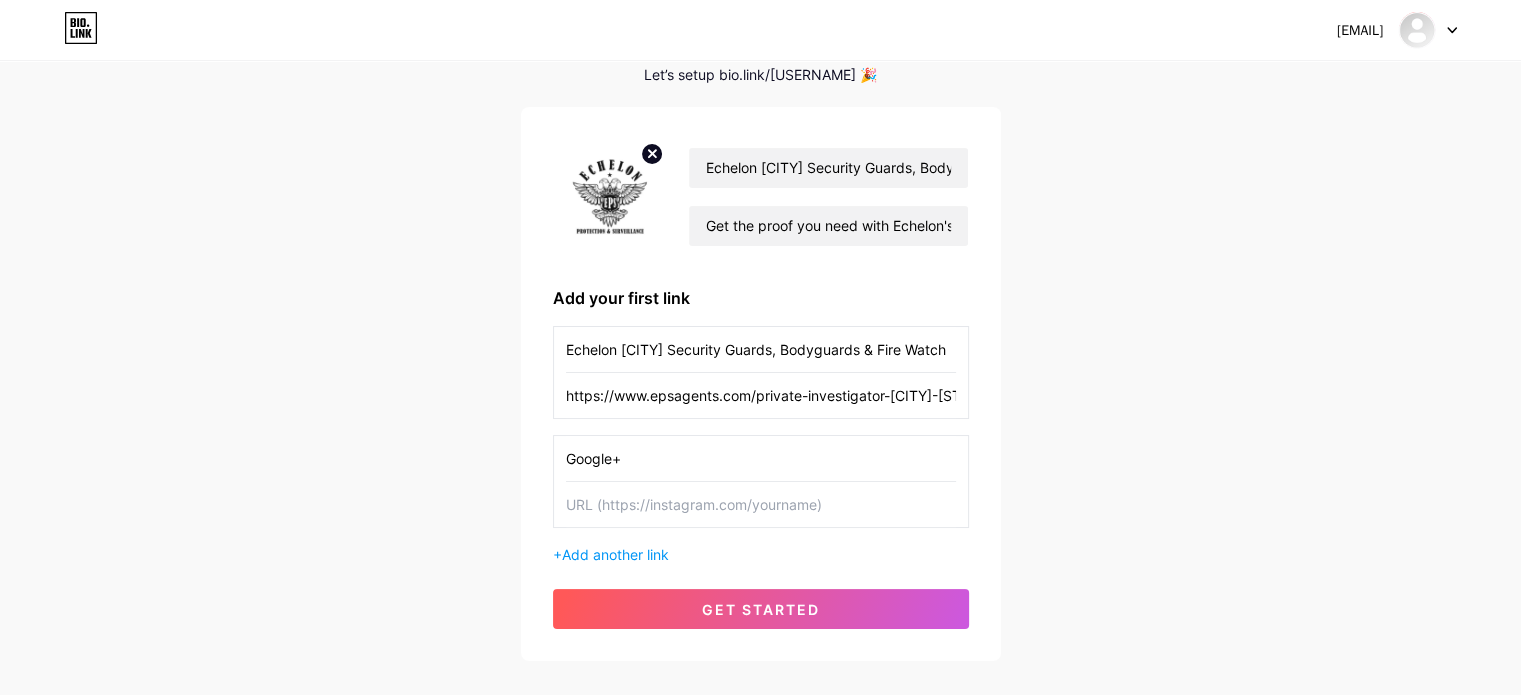 click at bounding box center (761, 349) 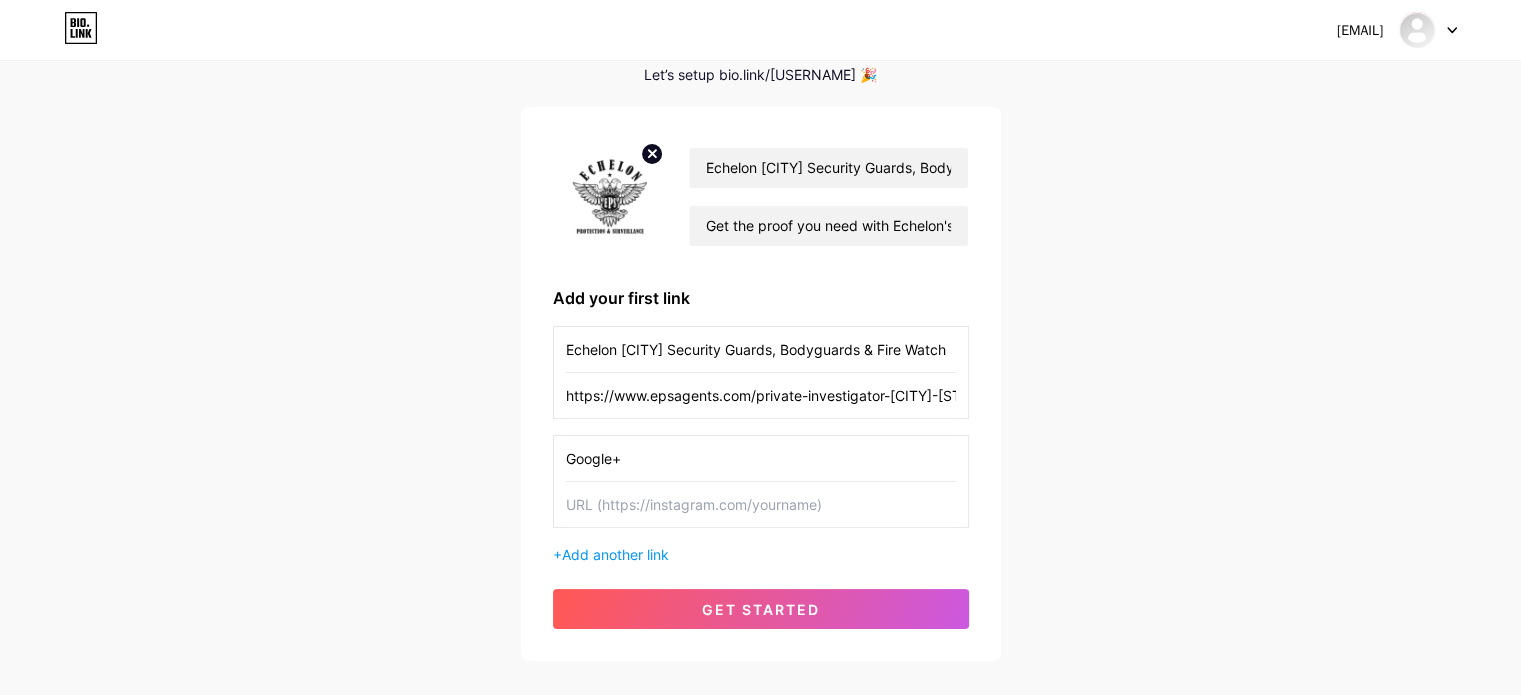 click at bounding box center (760, 817) 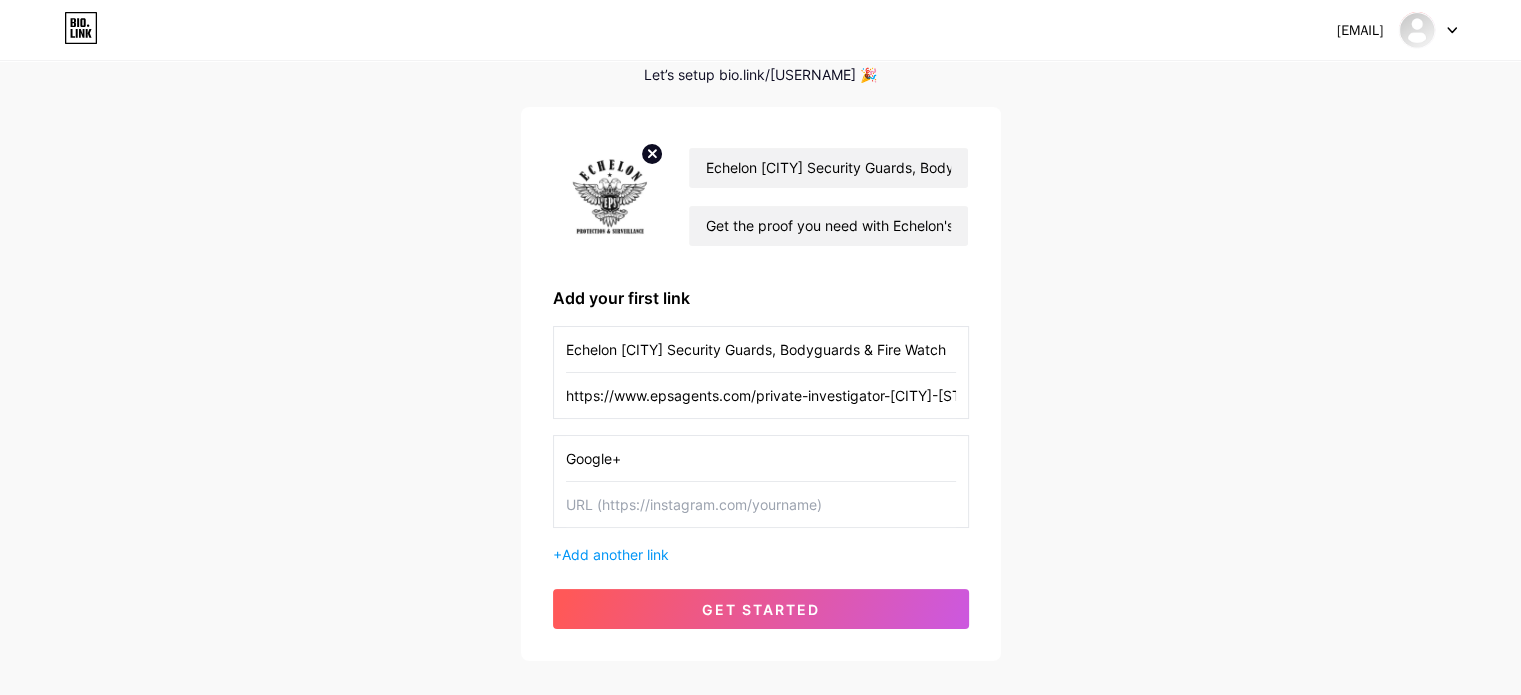 click on "https://www.google.com/maps?cid=[NUMBER]" at bounding box center (760, 1081) 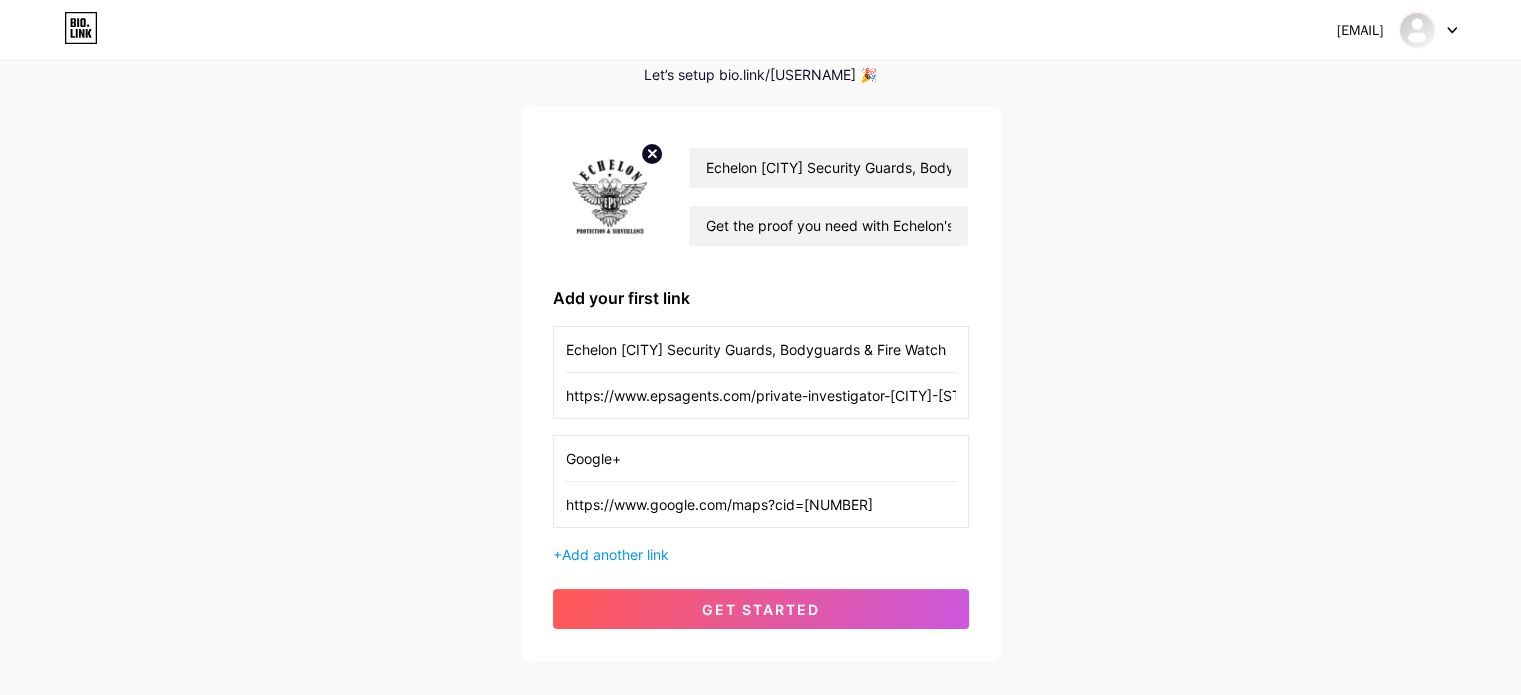 click on "https://www.google.com/maps?cid=[NUMBER]" at bounding box center (761, 349) 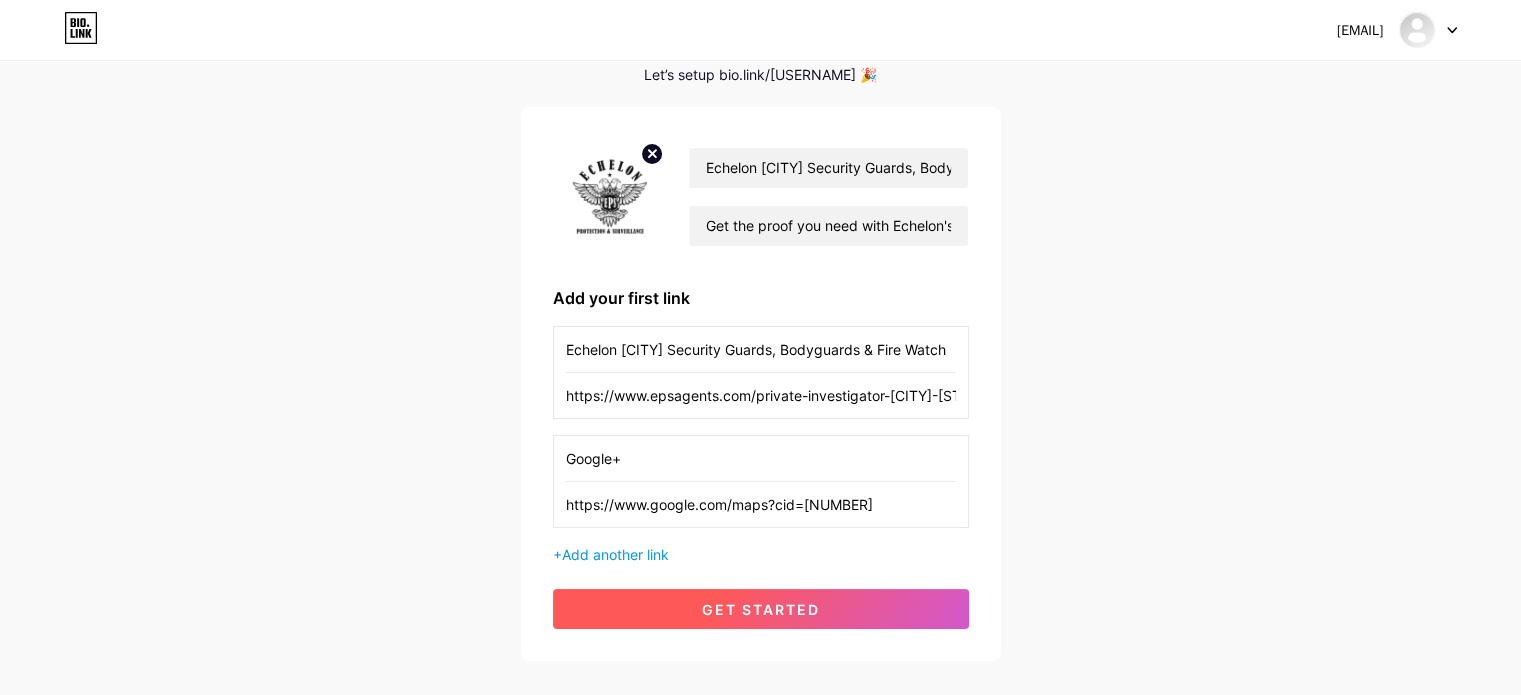 scroll, scrollTop: 0, scrollLeft: 4, axis: horizontal 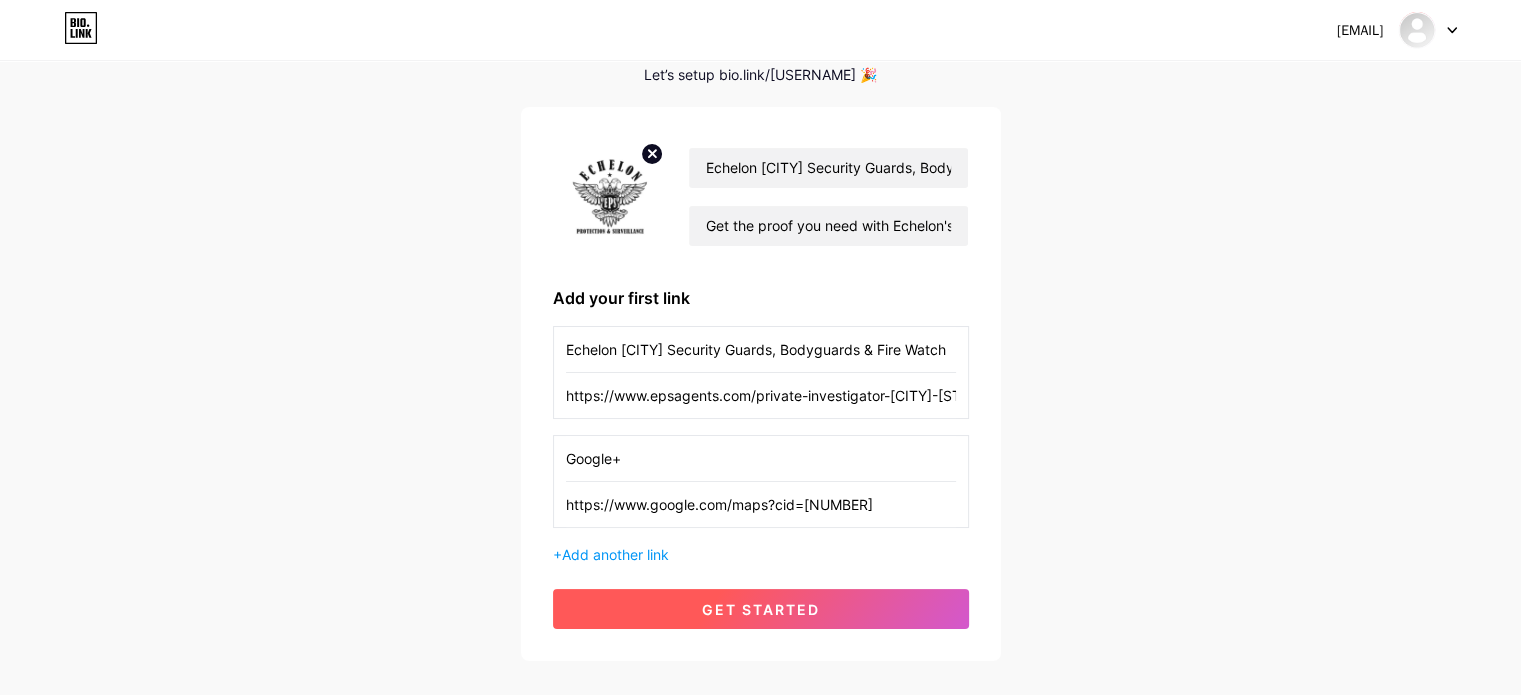 click on "get started" at bounding box center [761, 609] 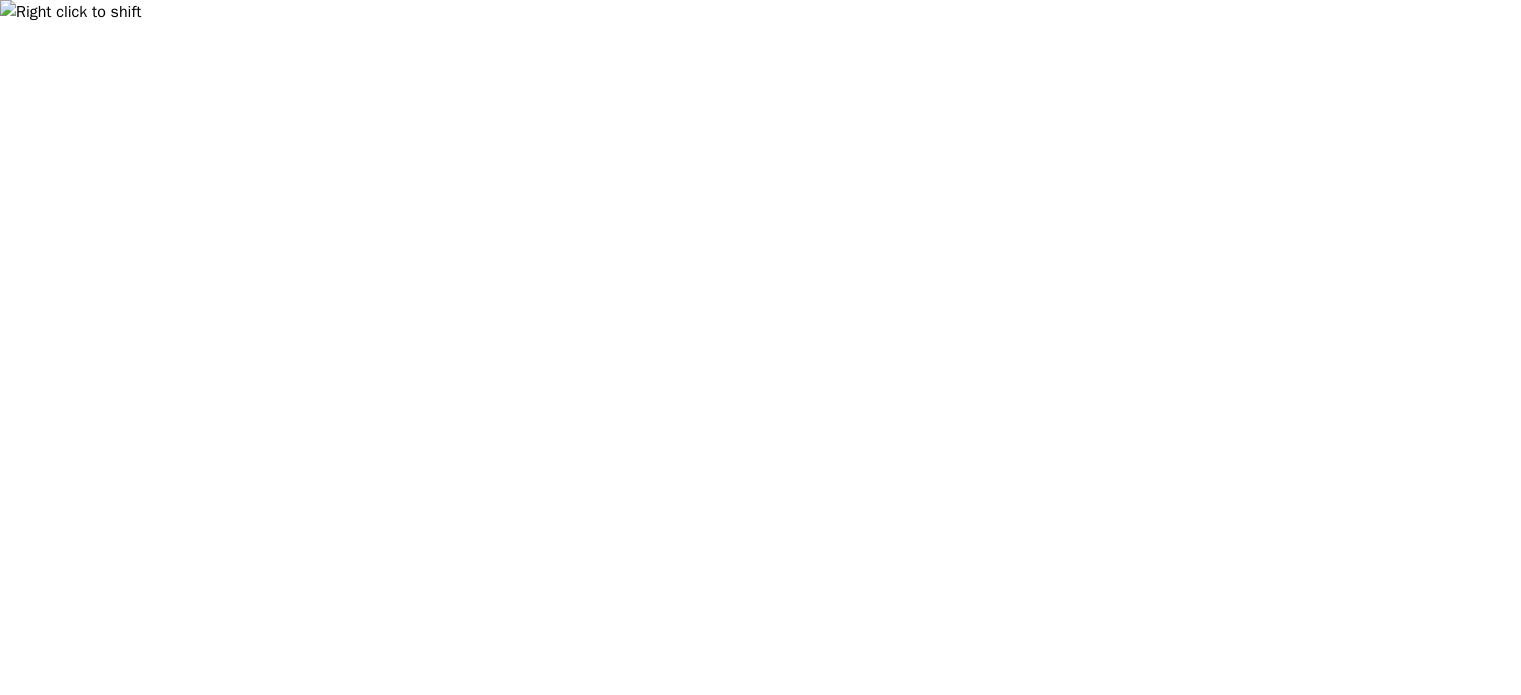 scroll, scrollTop: 0, scrollLeft: 0, axis: both 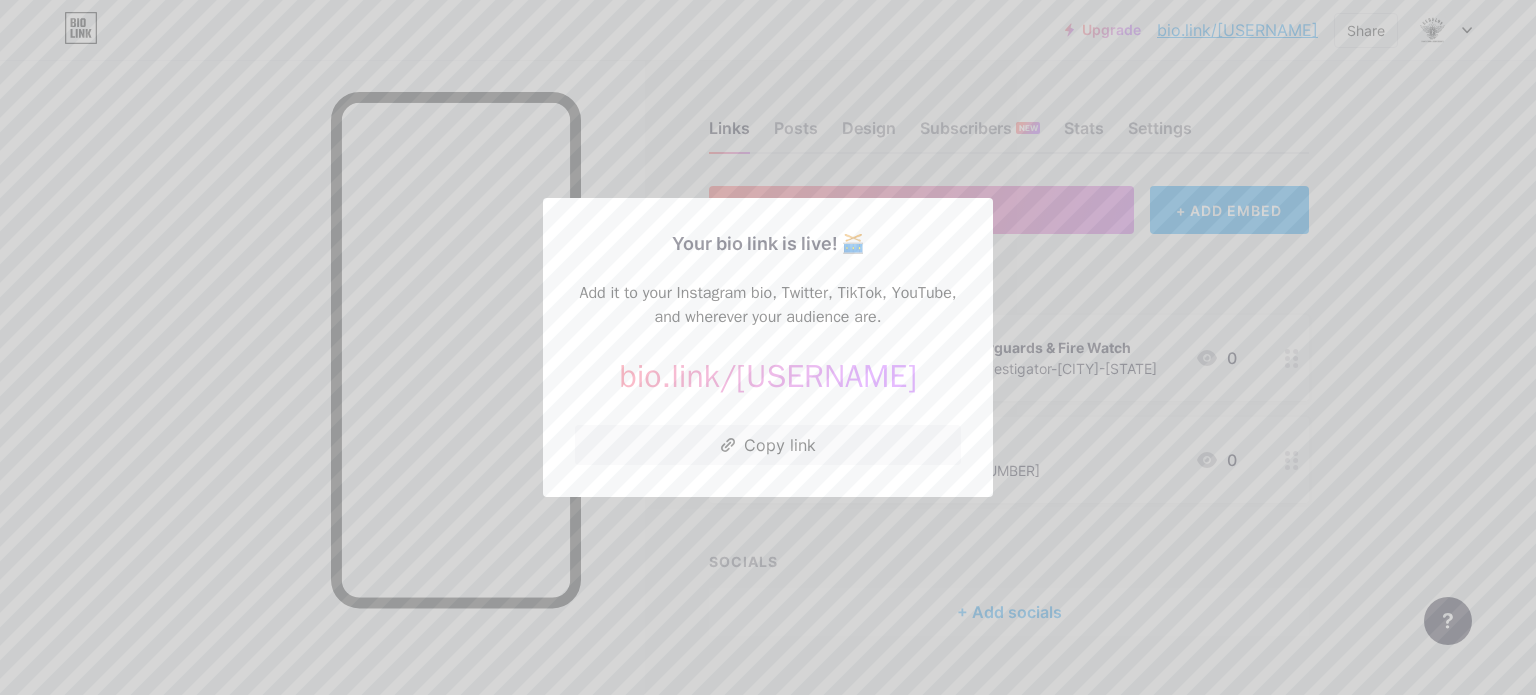 click at bounding box center [768, 347] 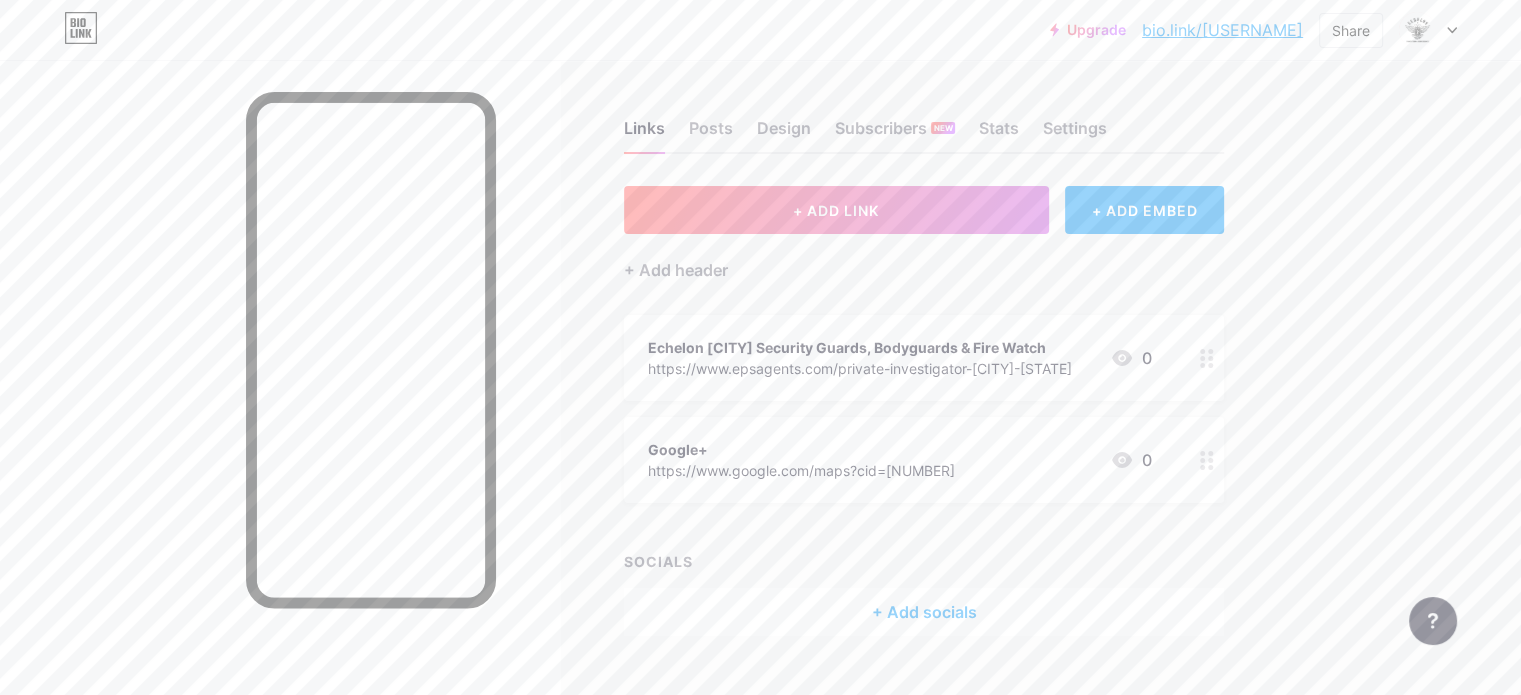 click on "bio.link/[USERNAME]" at bounding box center [1222, 30] 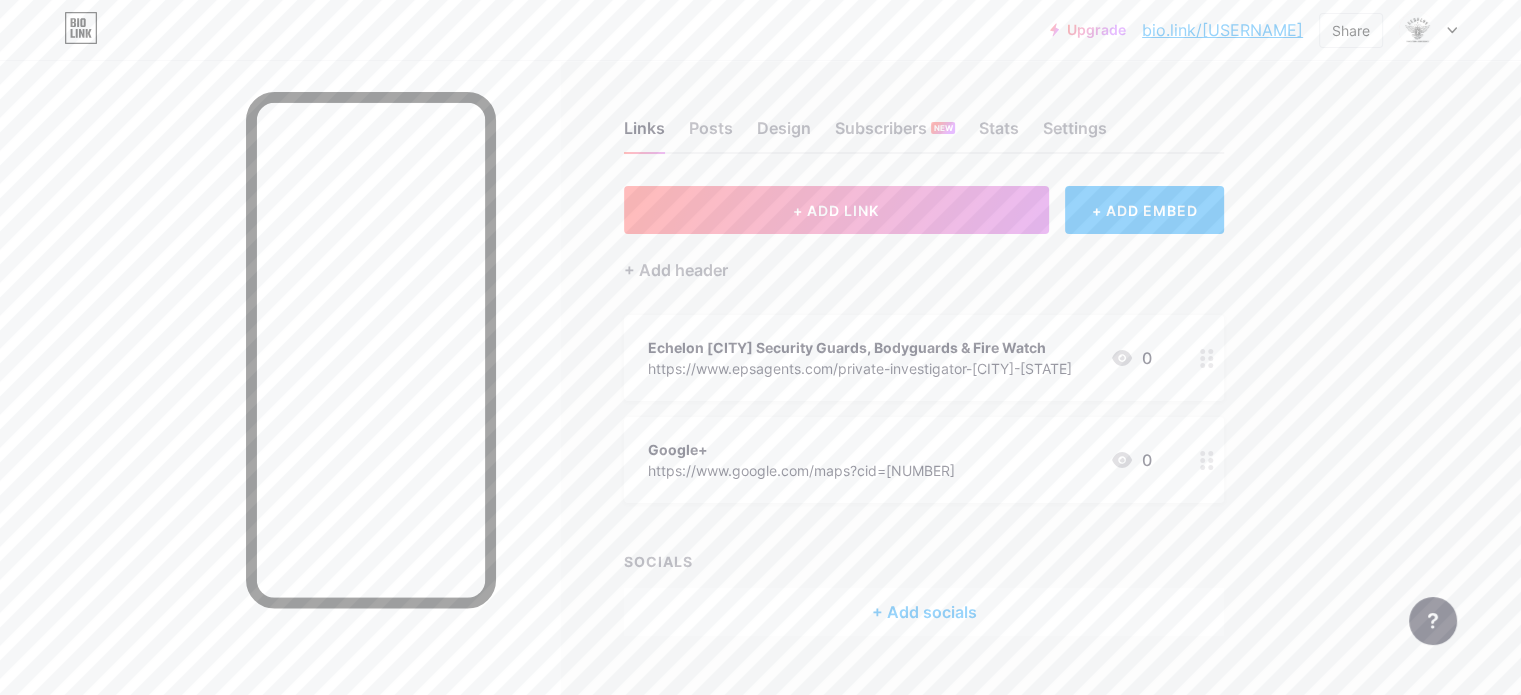 click at bounding box center [1428, 30] 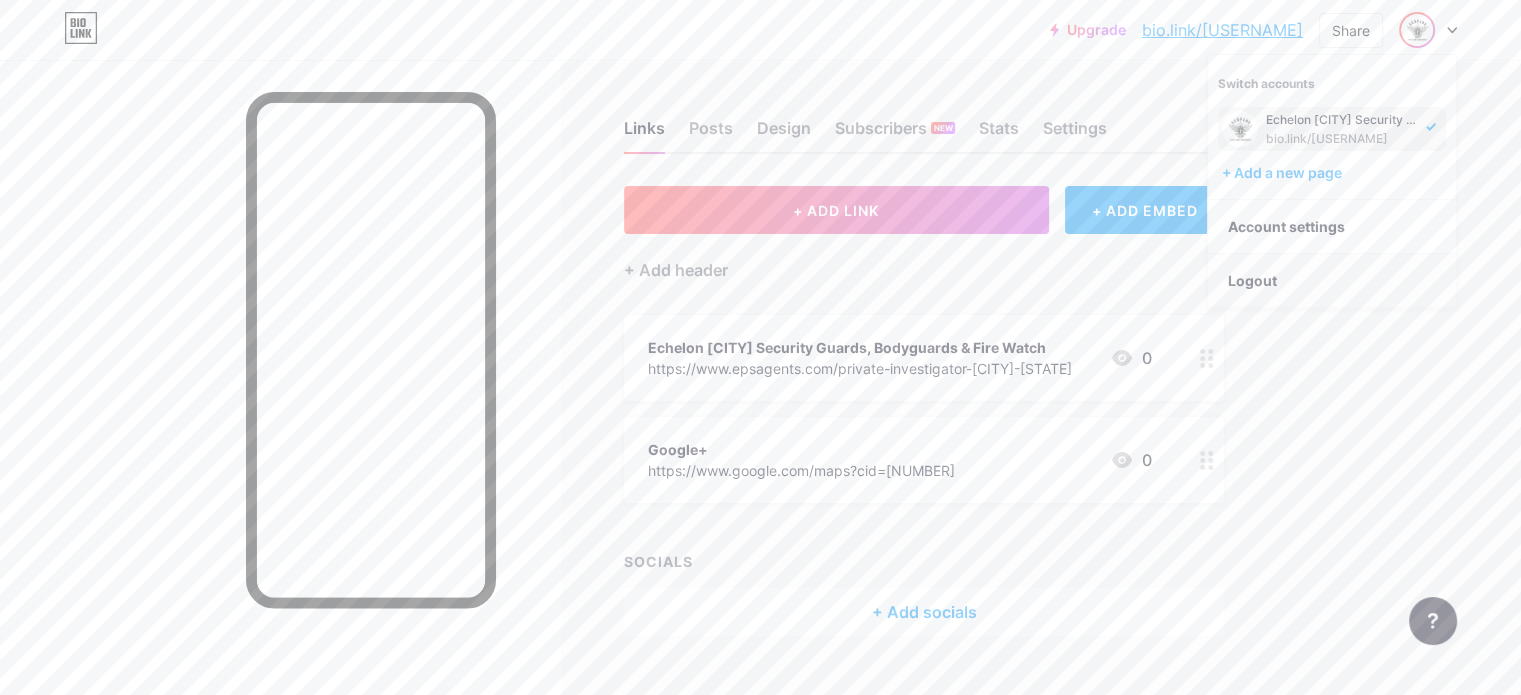 click on "Logout" at bounding box center (1332, 281) 